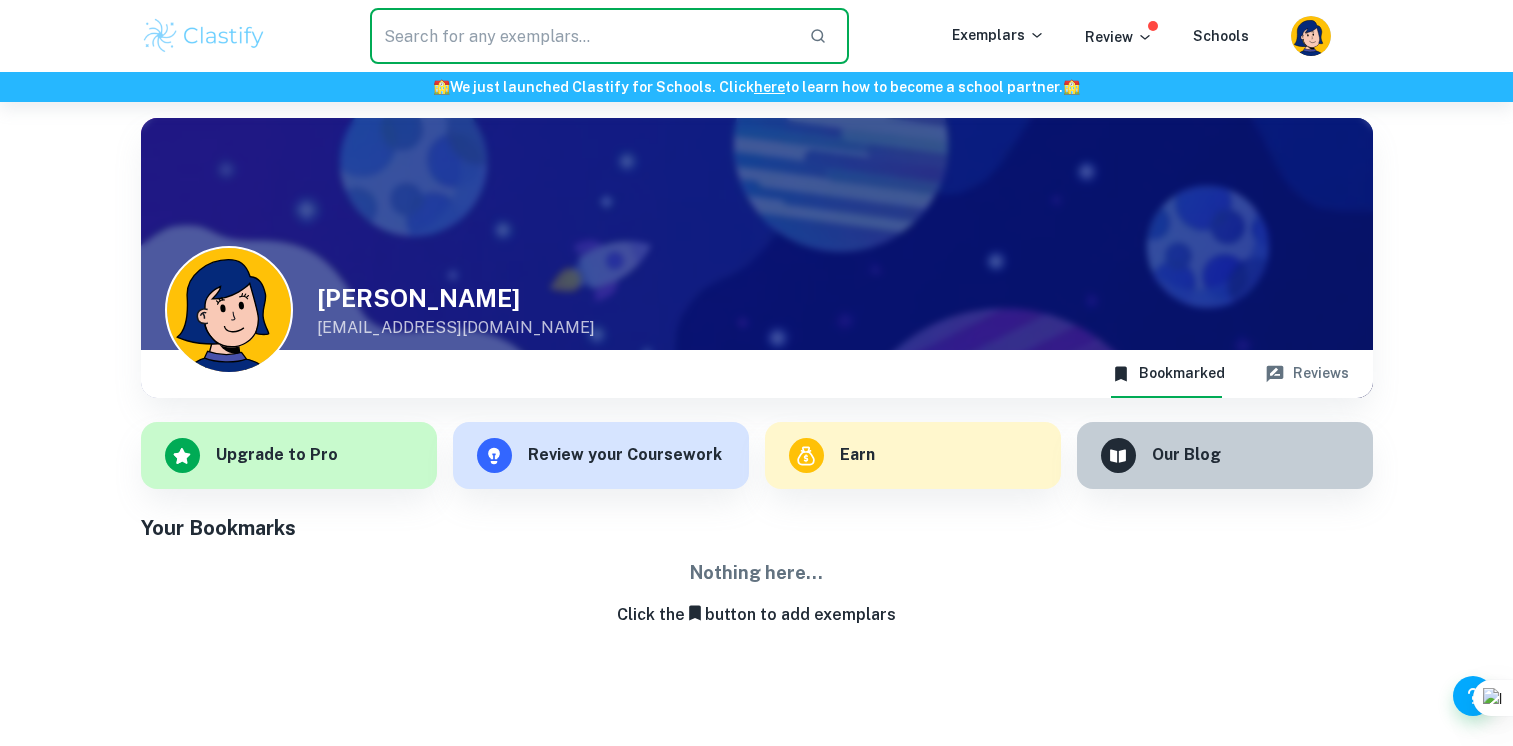 scroll, scrollTop: 0, scrollLeft: 0, axis: both 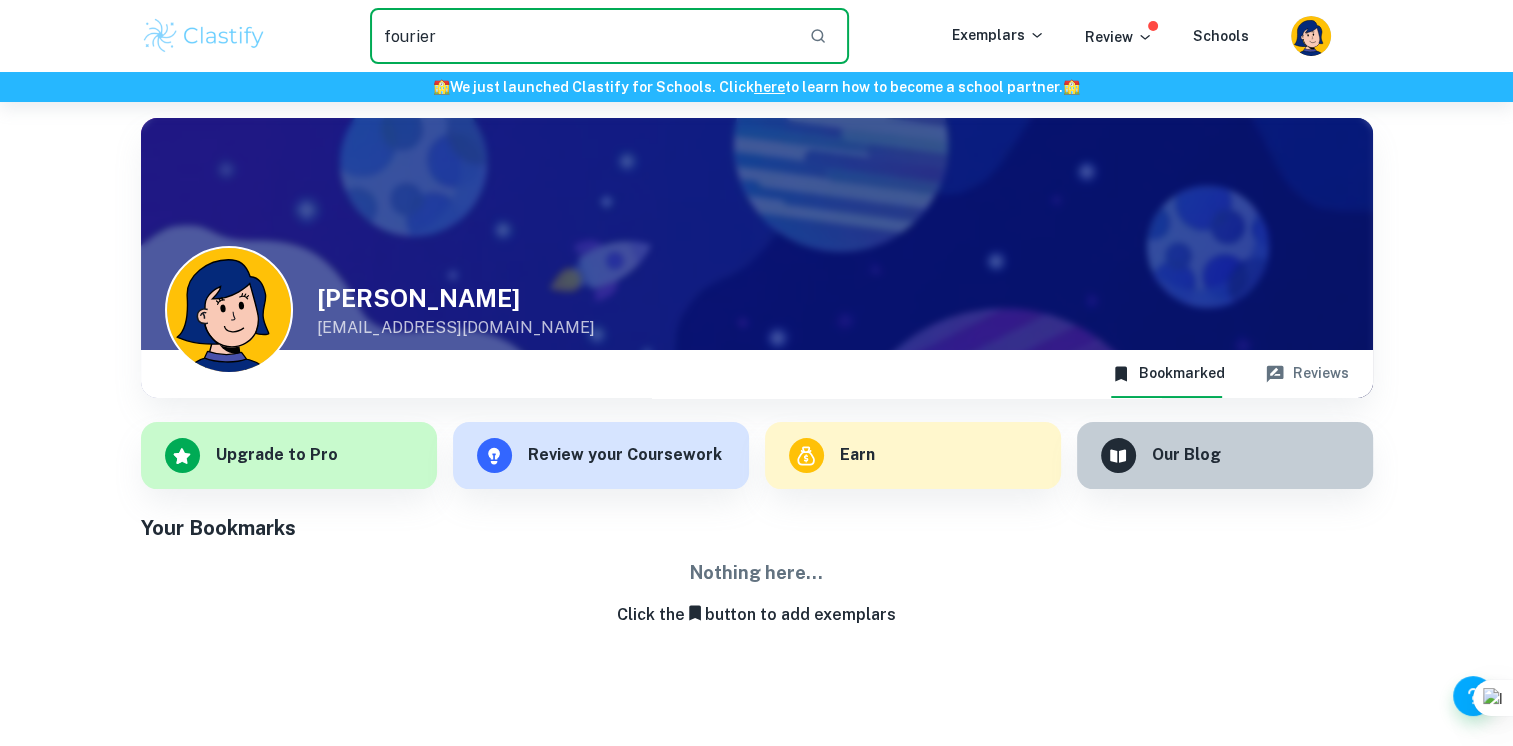type on "fourier" 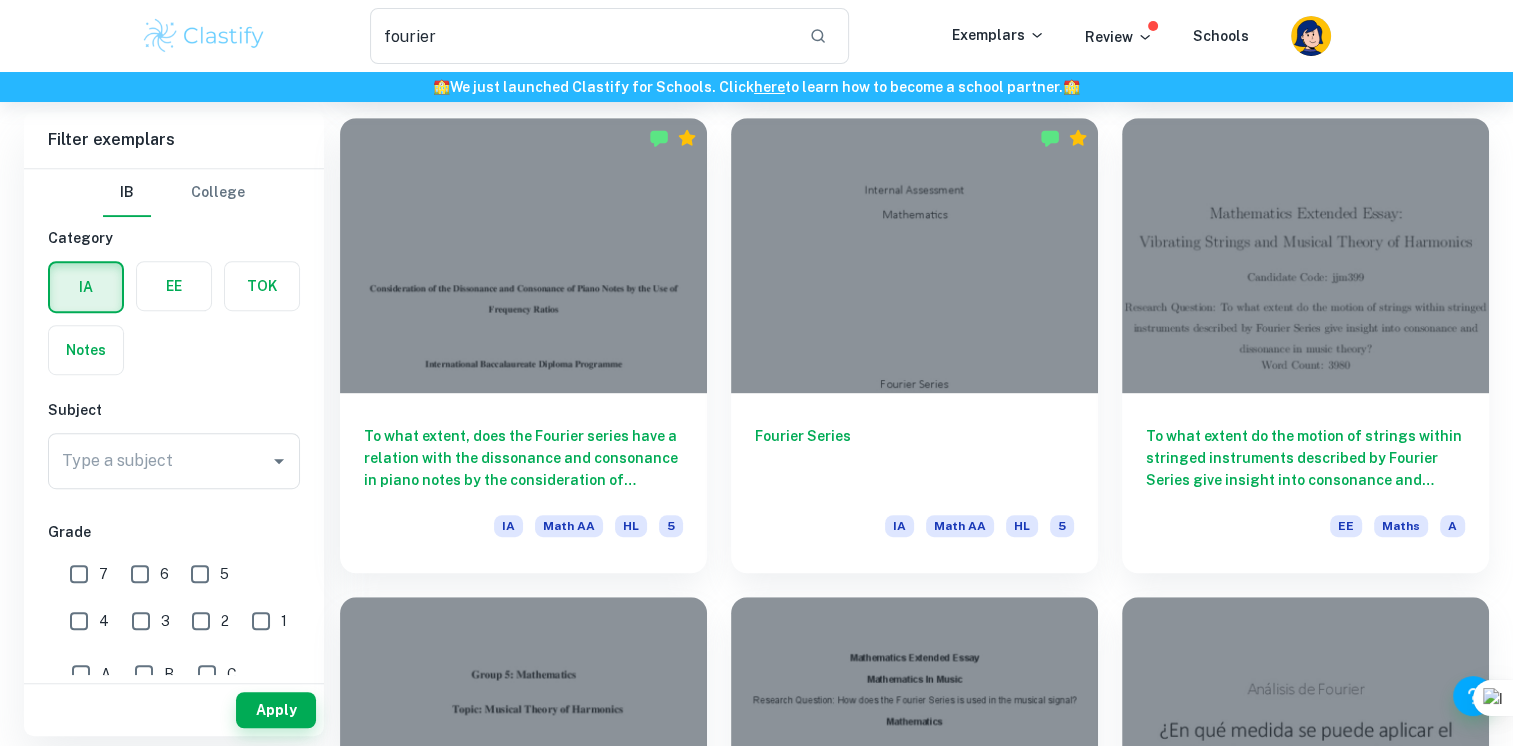 scroll, scrollTop: 1060, scrollLeft: 0, axis: vertical 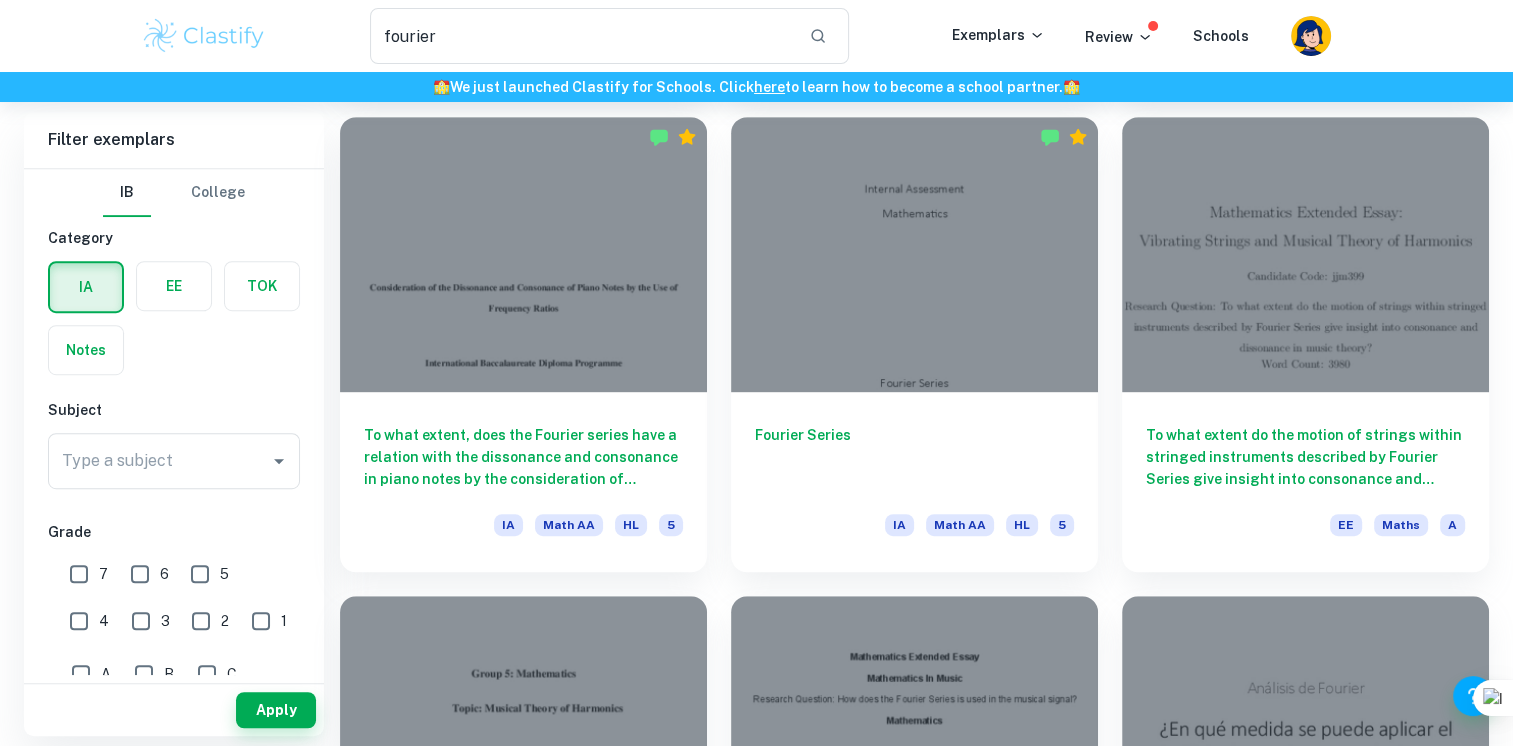 click on "Fourier Series IA Math AA HL 5" at bounding box center [902, 332] 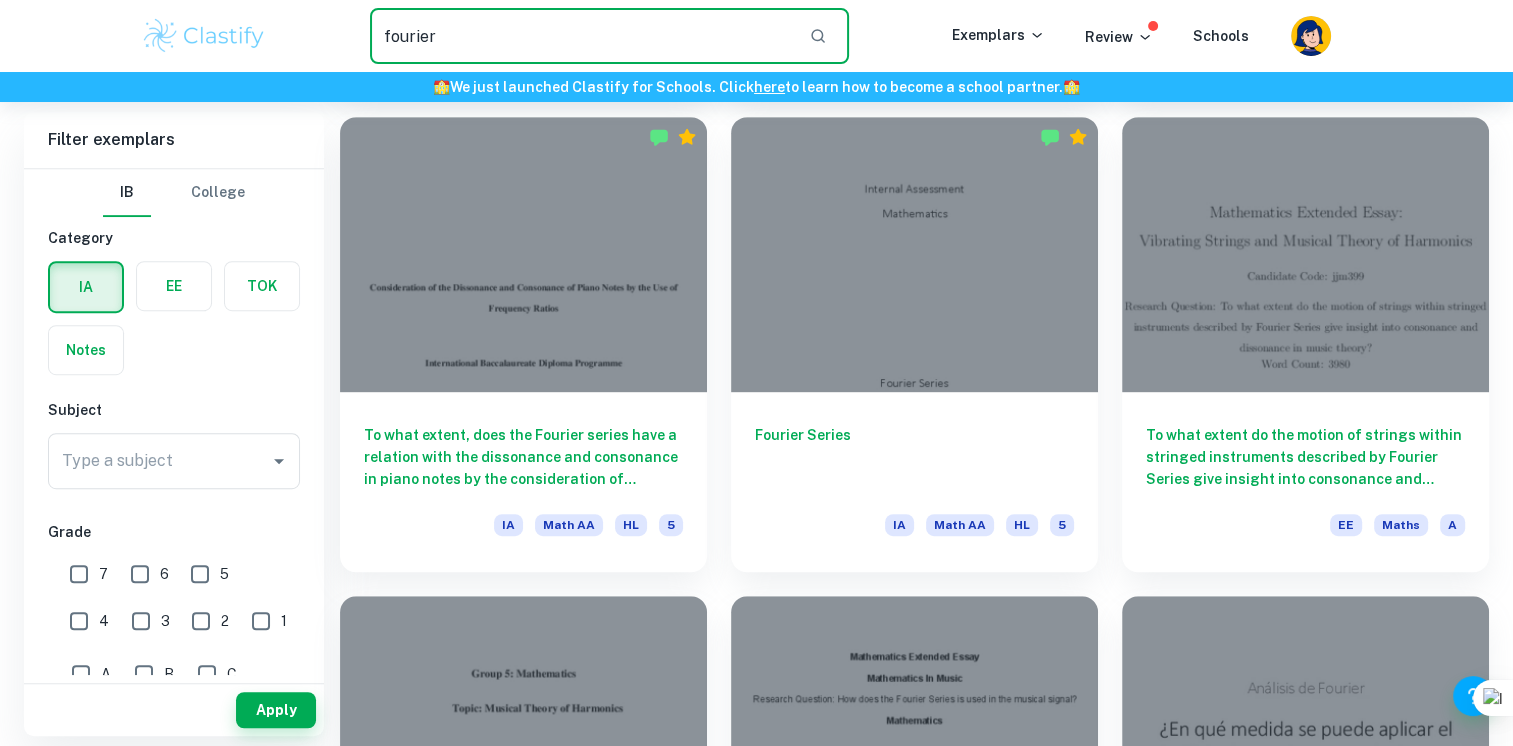 drag, startPoint x: 472, startPoint y: 42, endPoint x: 259, endPoint y: 52, distance: 213.23462 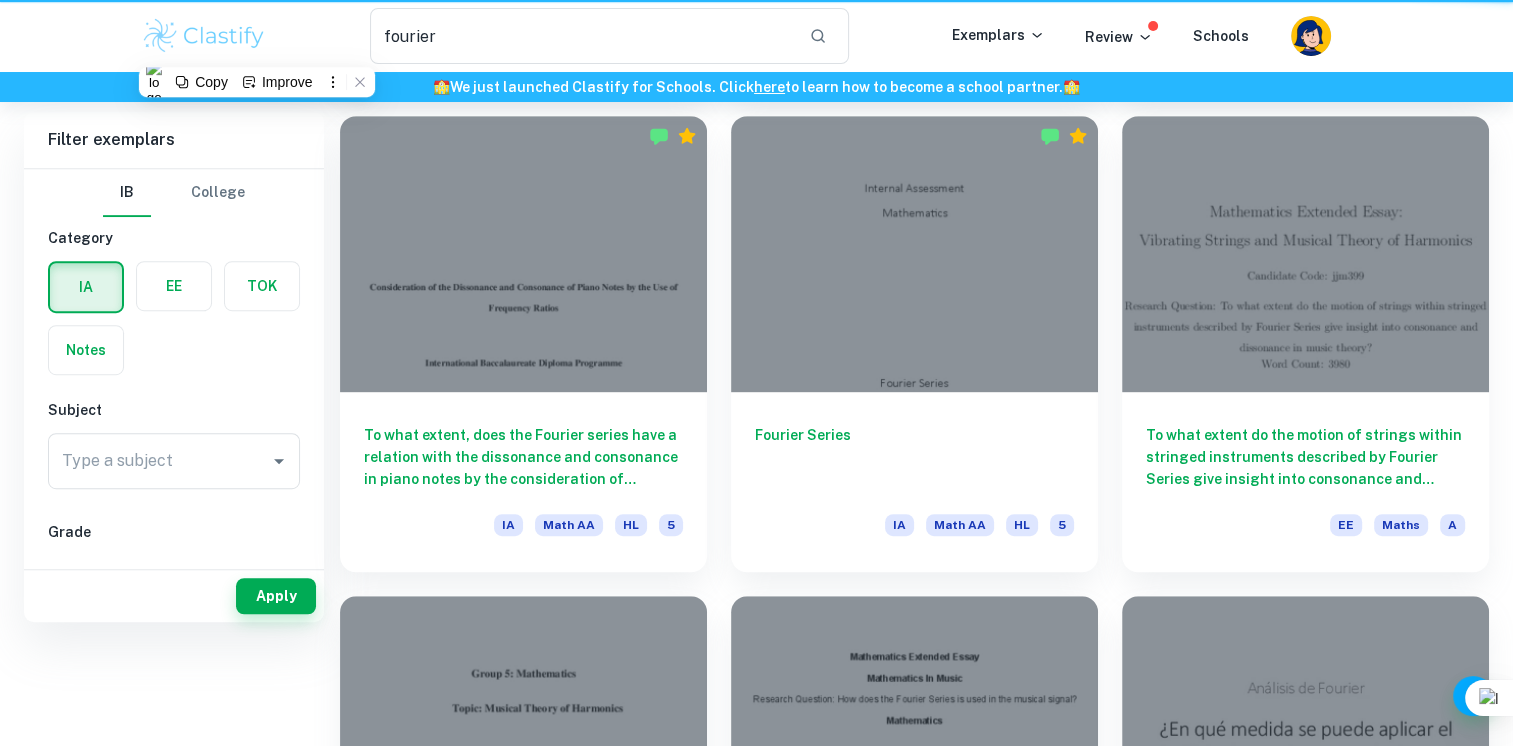scroll, scrollTop: 0, scrollLeft: 0, axis: both 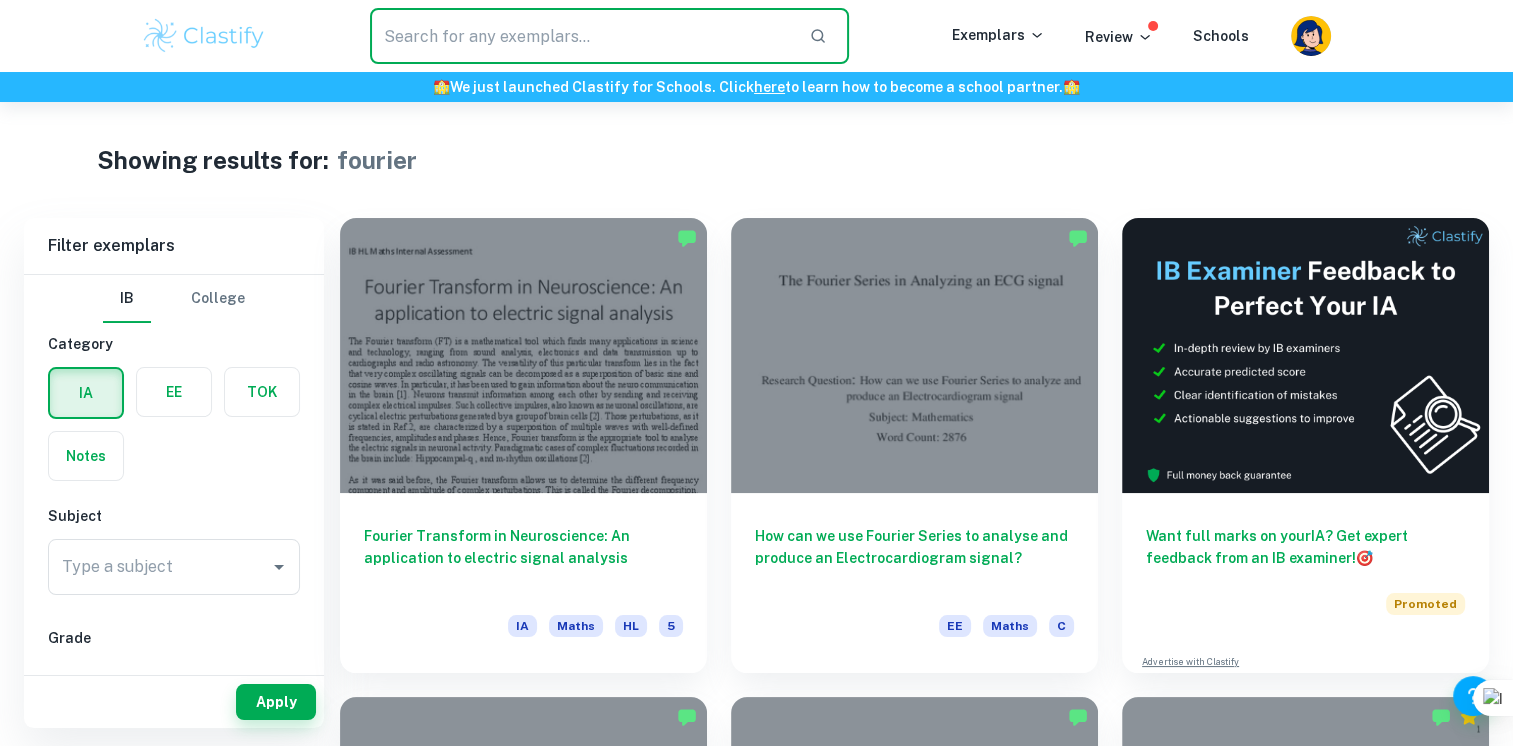 type 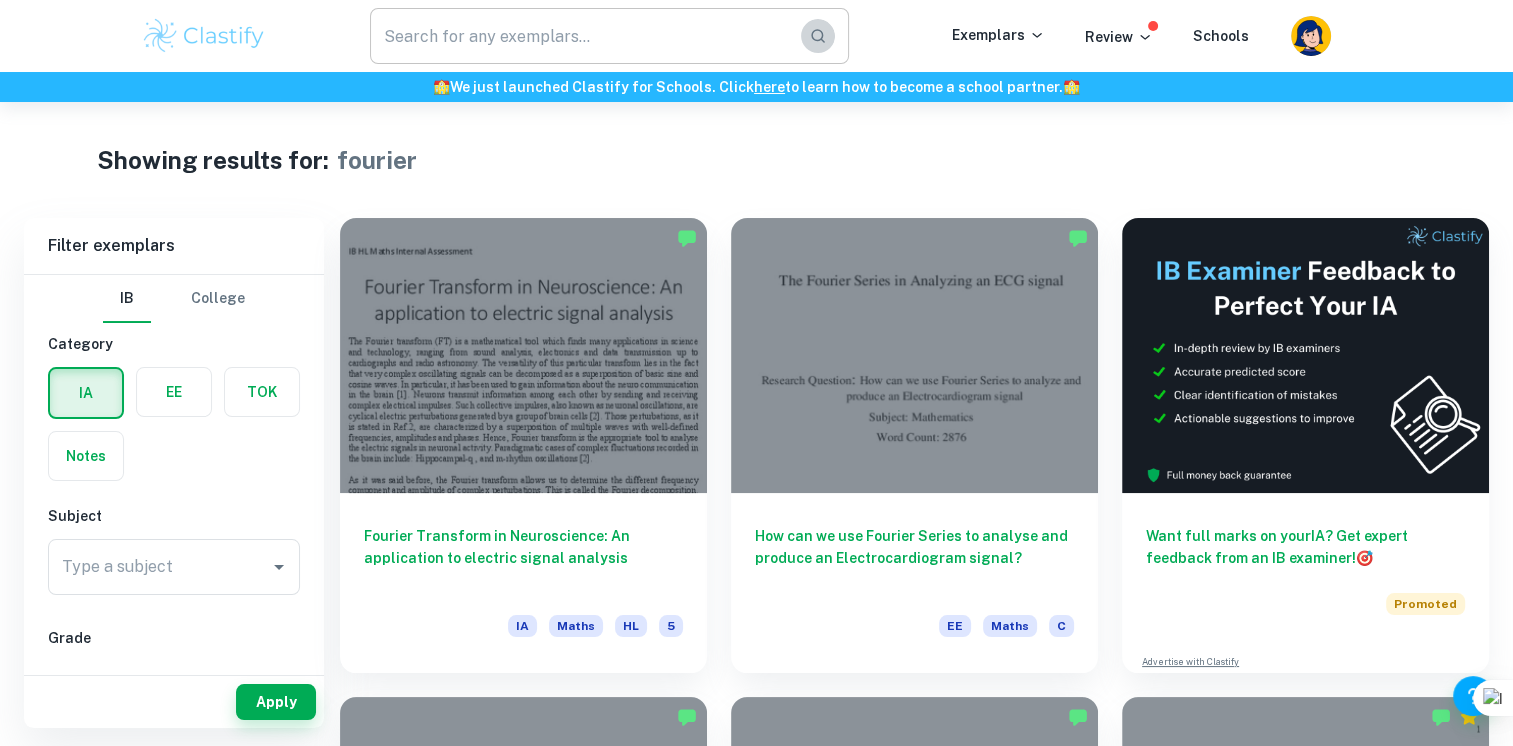 click at bounding box center [818, 36] 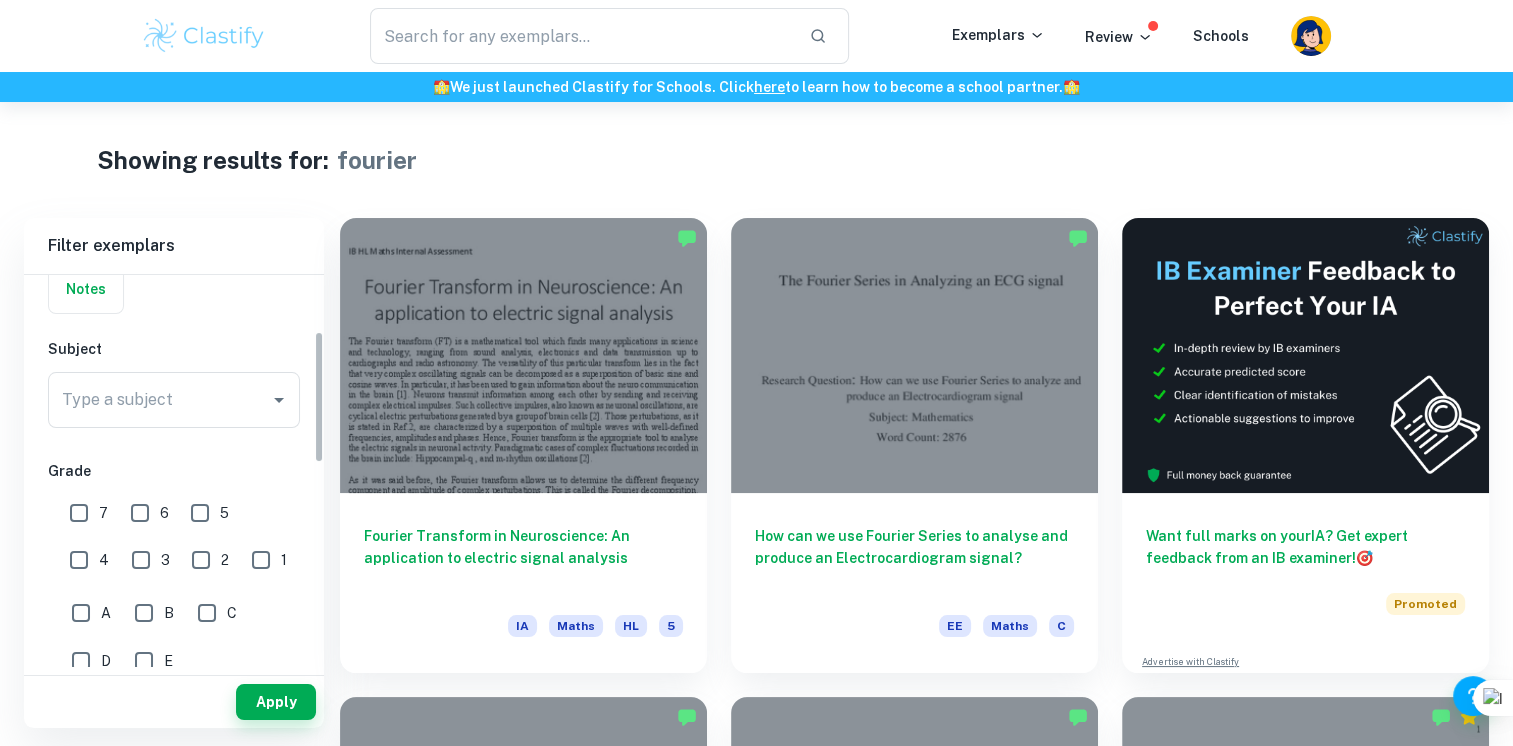 scroll, scrollTop: 171, scrollLeft: 0, axis: vertical 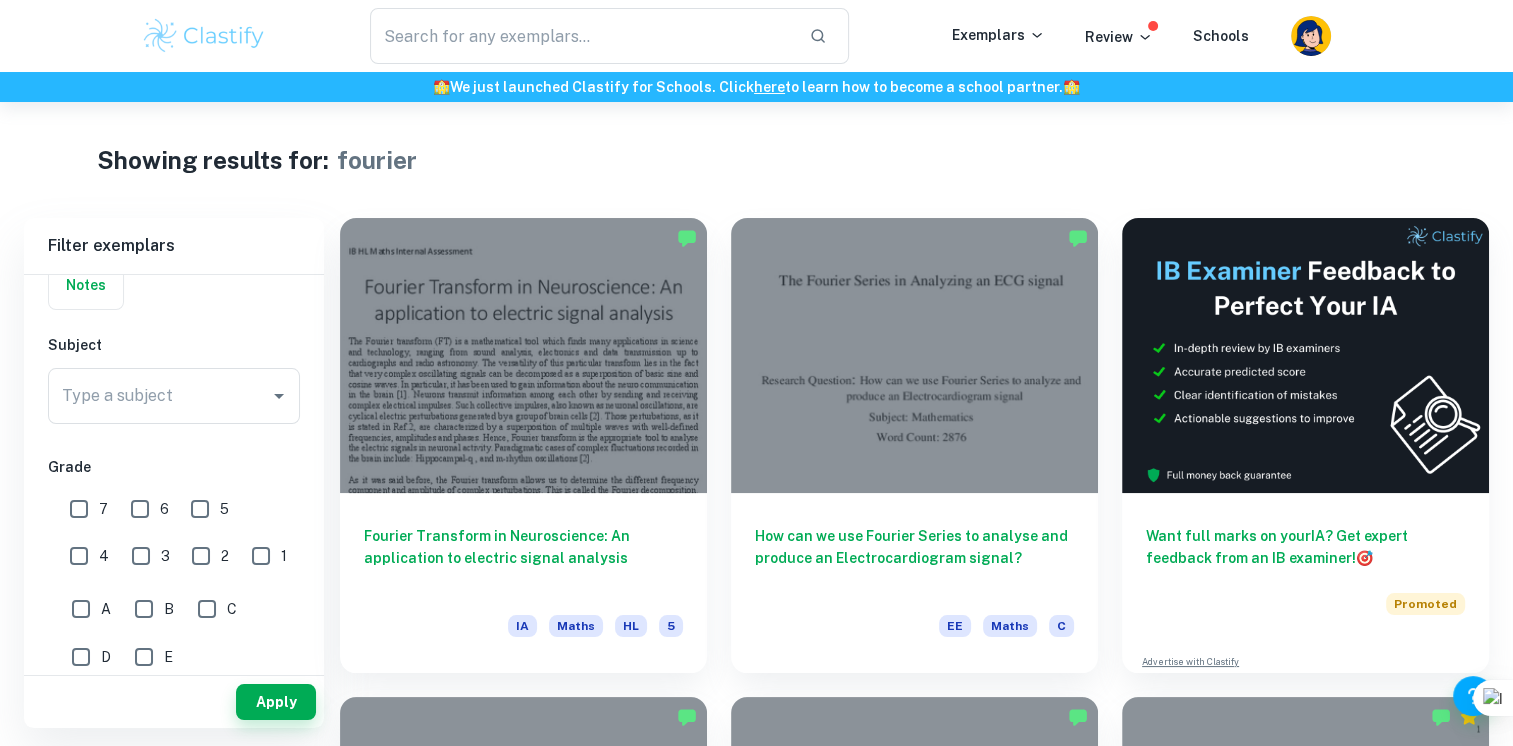 click on "7" at bounding box center (79, 509) 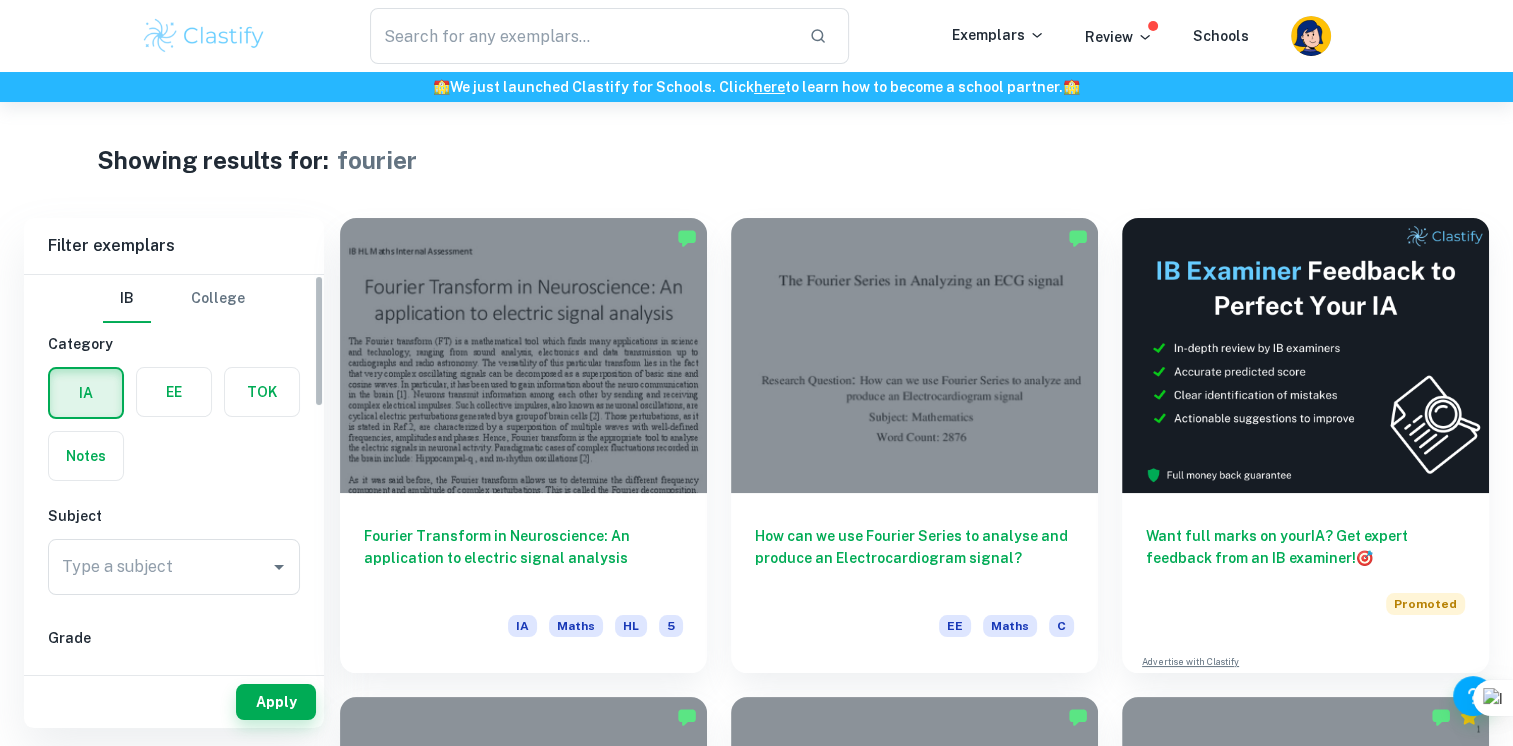 scroll, scrollTop: 0, scrollLeft: 0, axis: both 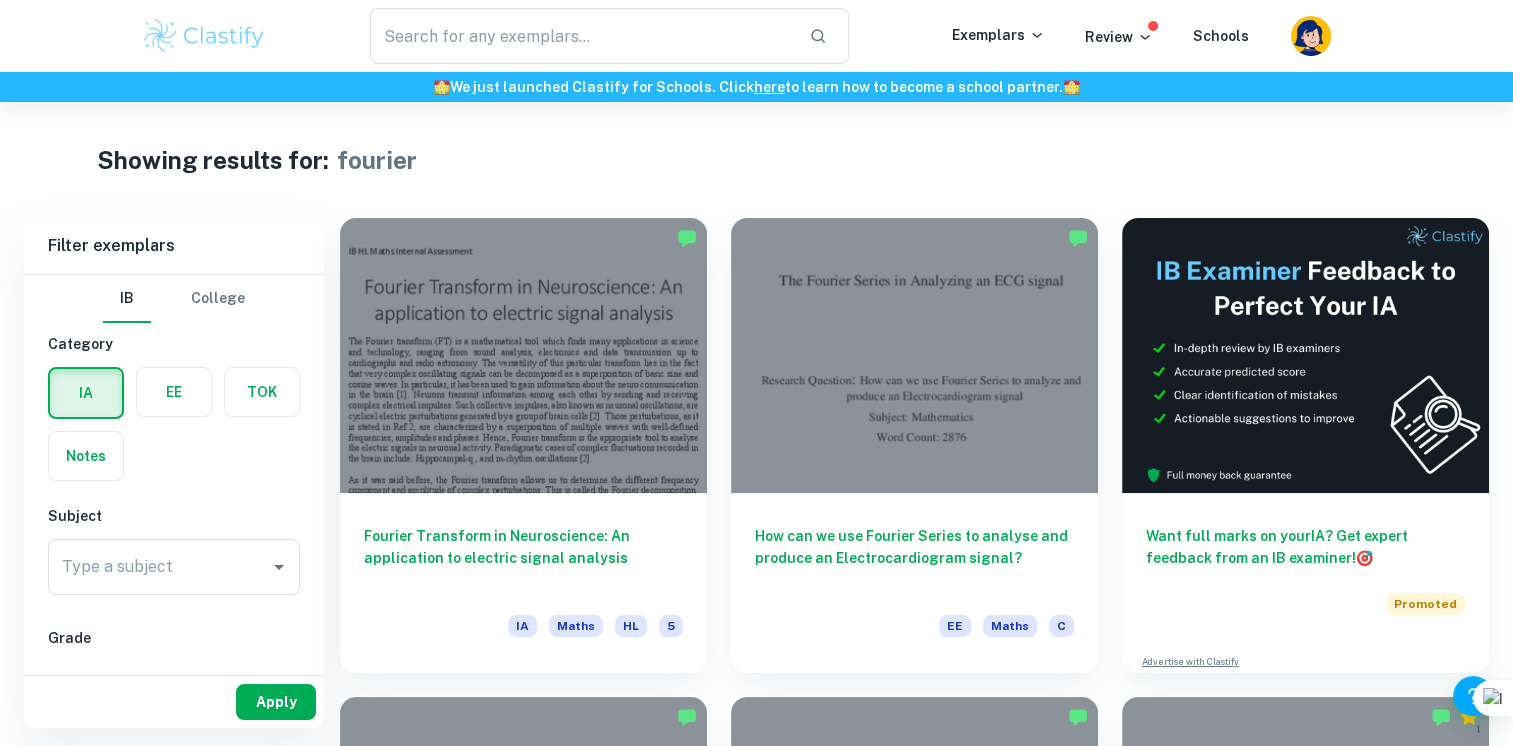 click on "Apply" at bounding box center [276, 702] 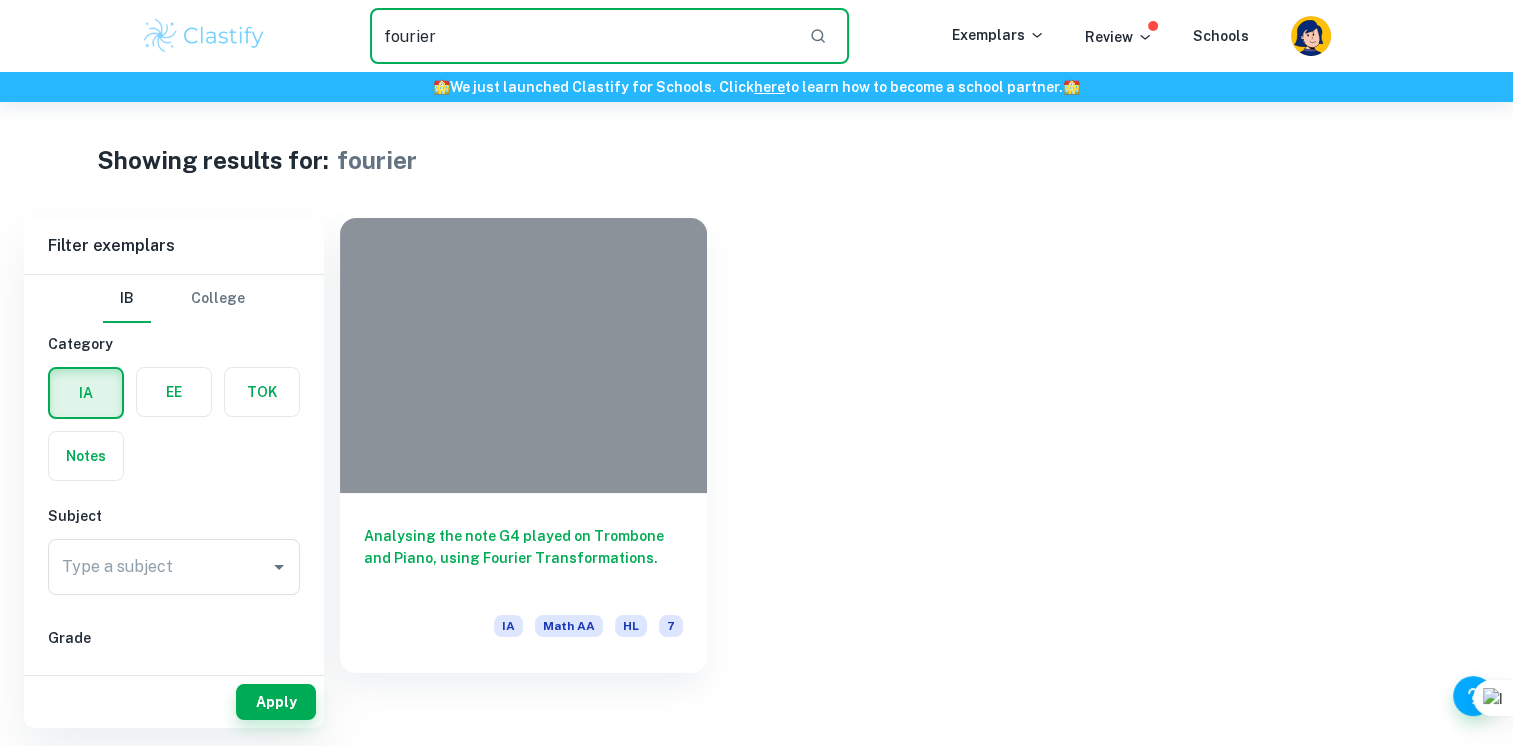 drag, startPoint x: 503, startPoint y: 27, endPoint x: 364, endPoint y: 34, distance: 139.17615 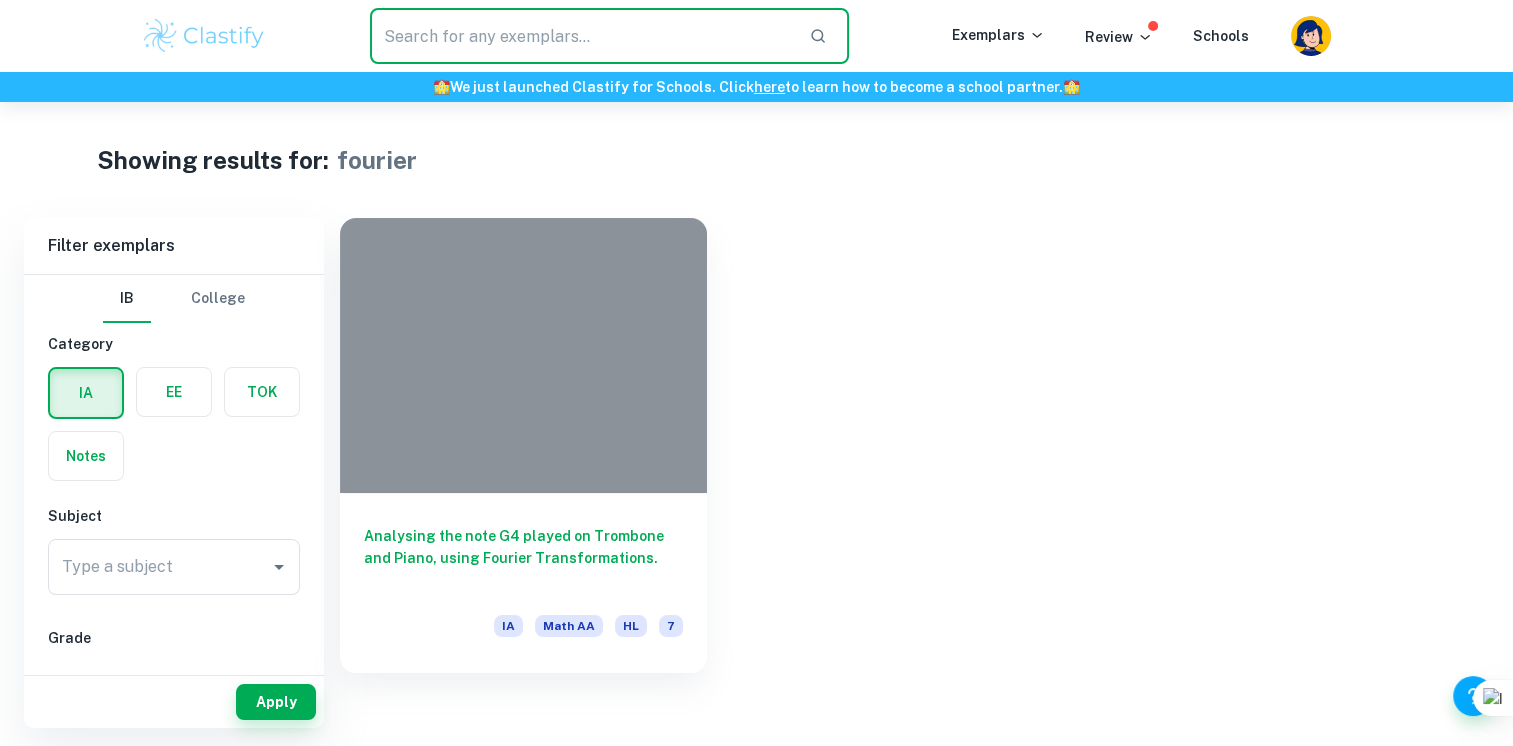 type 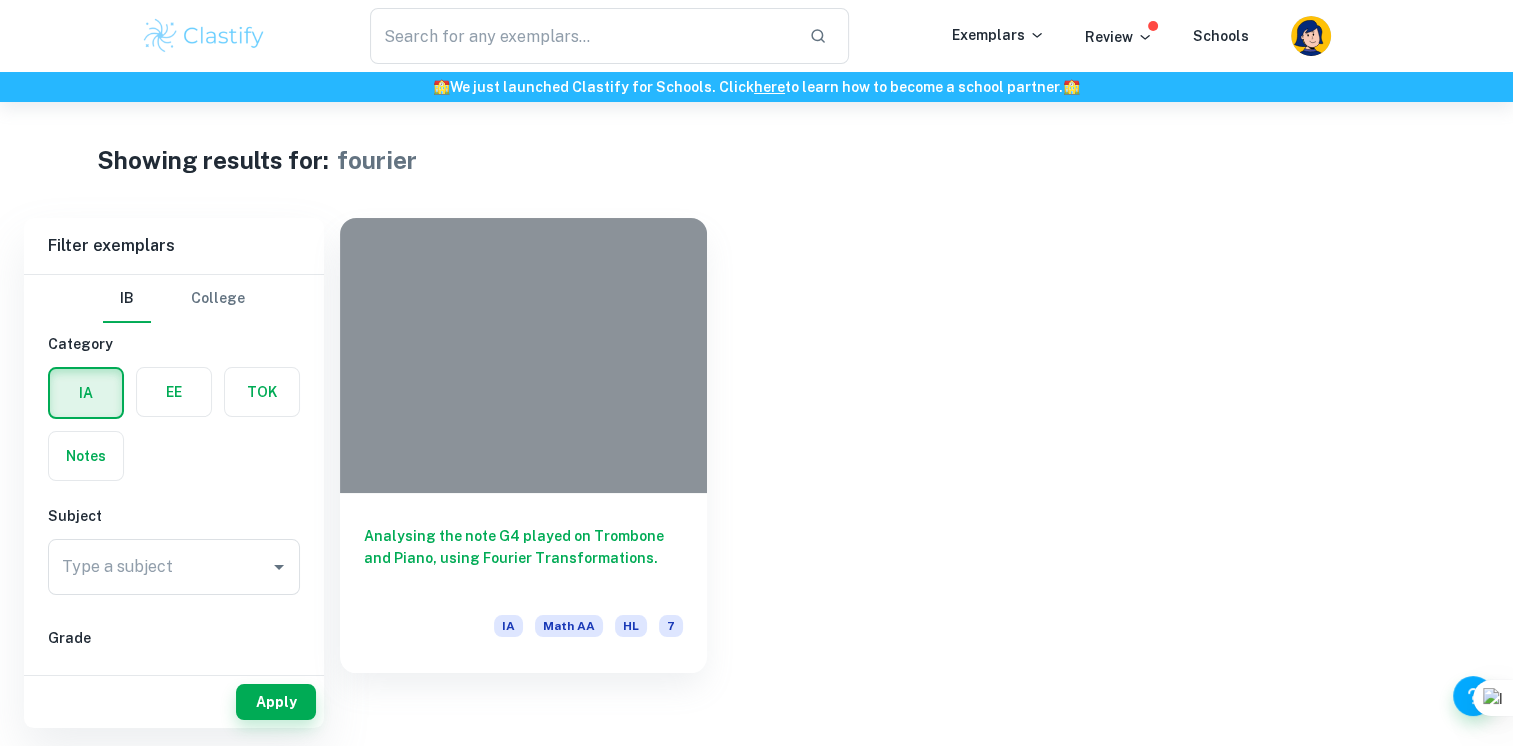 click at bounding box center (204, 36) 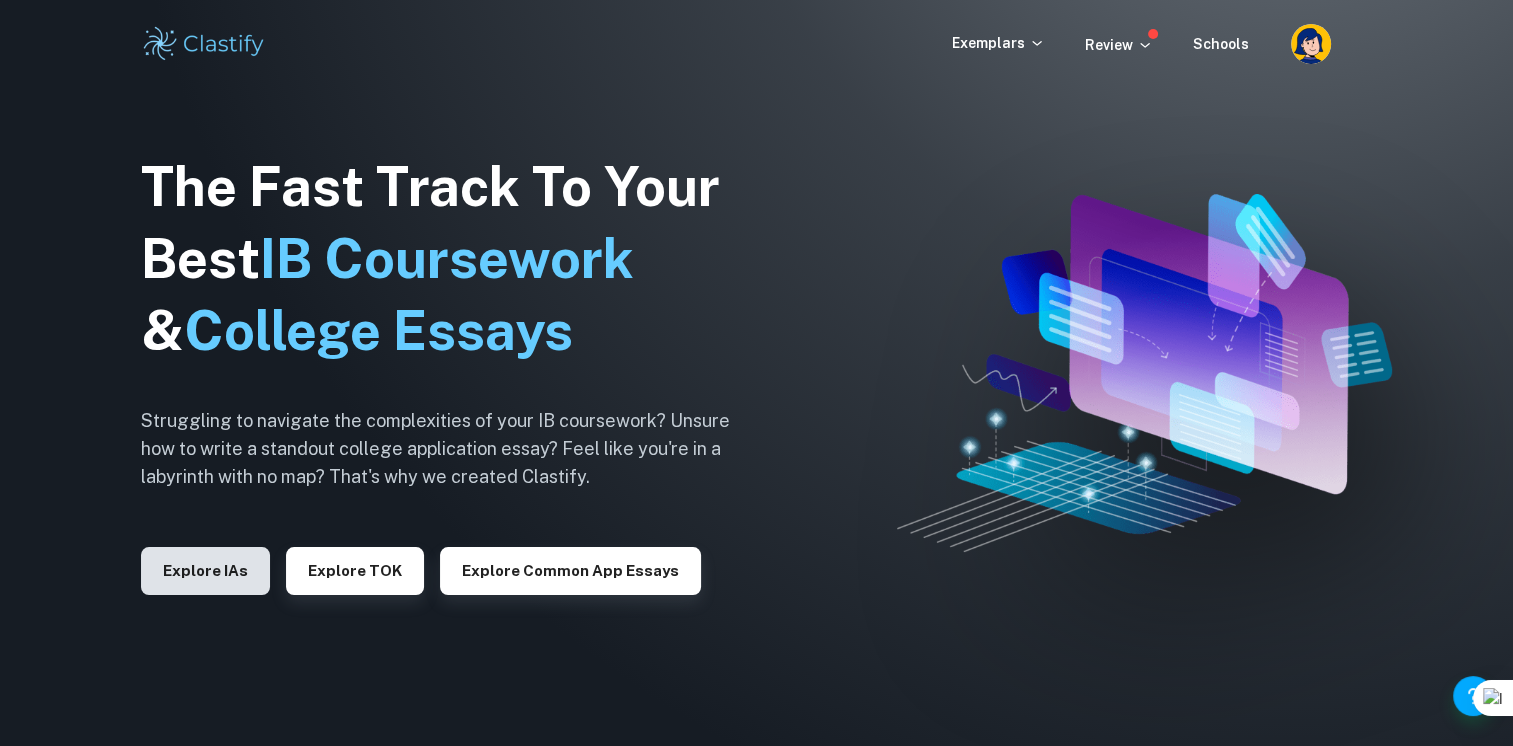 click on "Explore IAs" at bounding box center [205, 571] 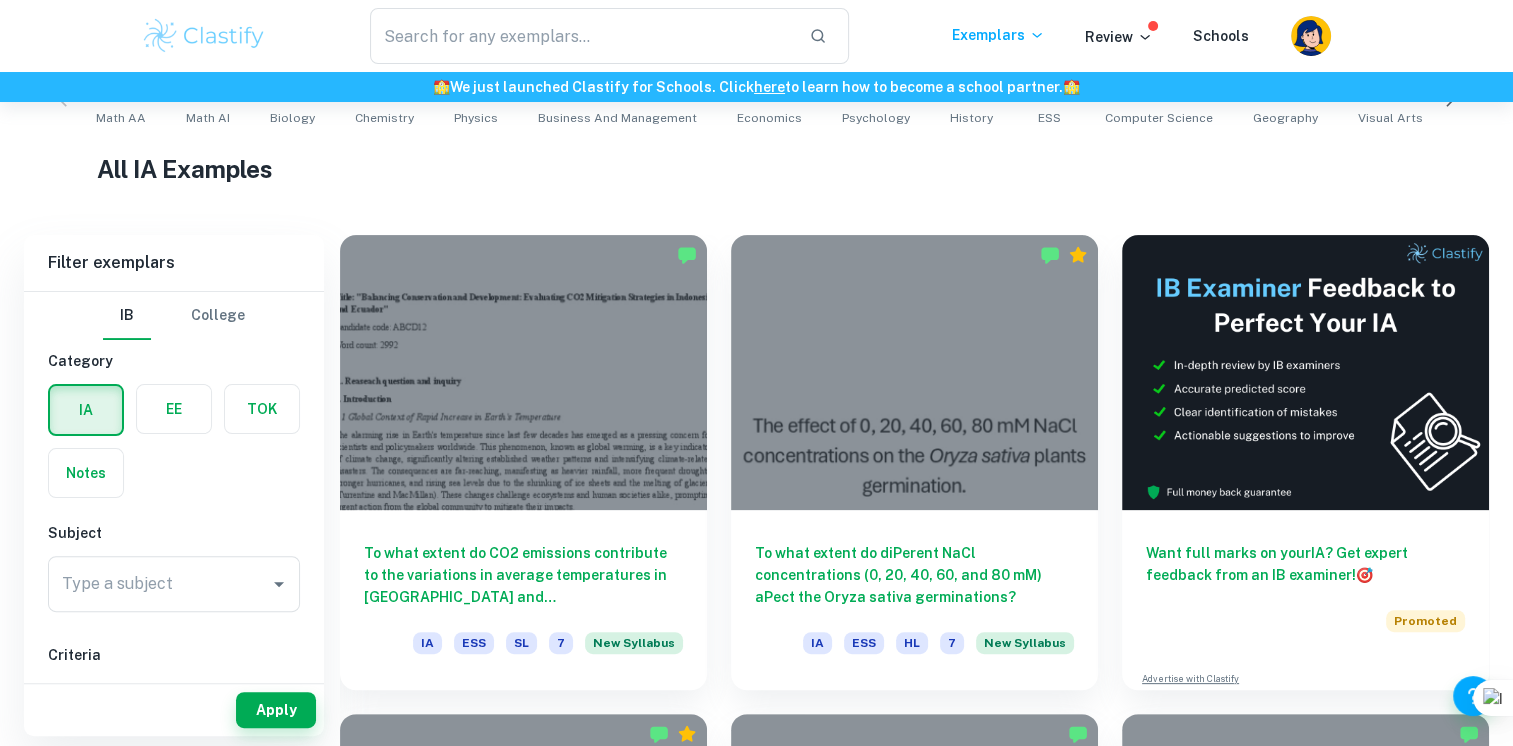 scroll, scrollTop: 440, scrollLeft: 0, axis: vertical 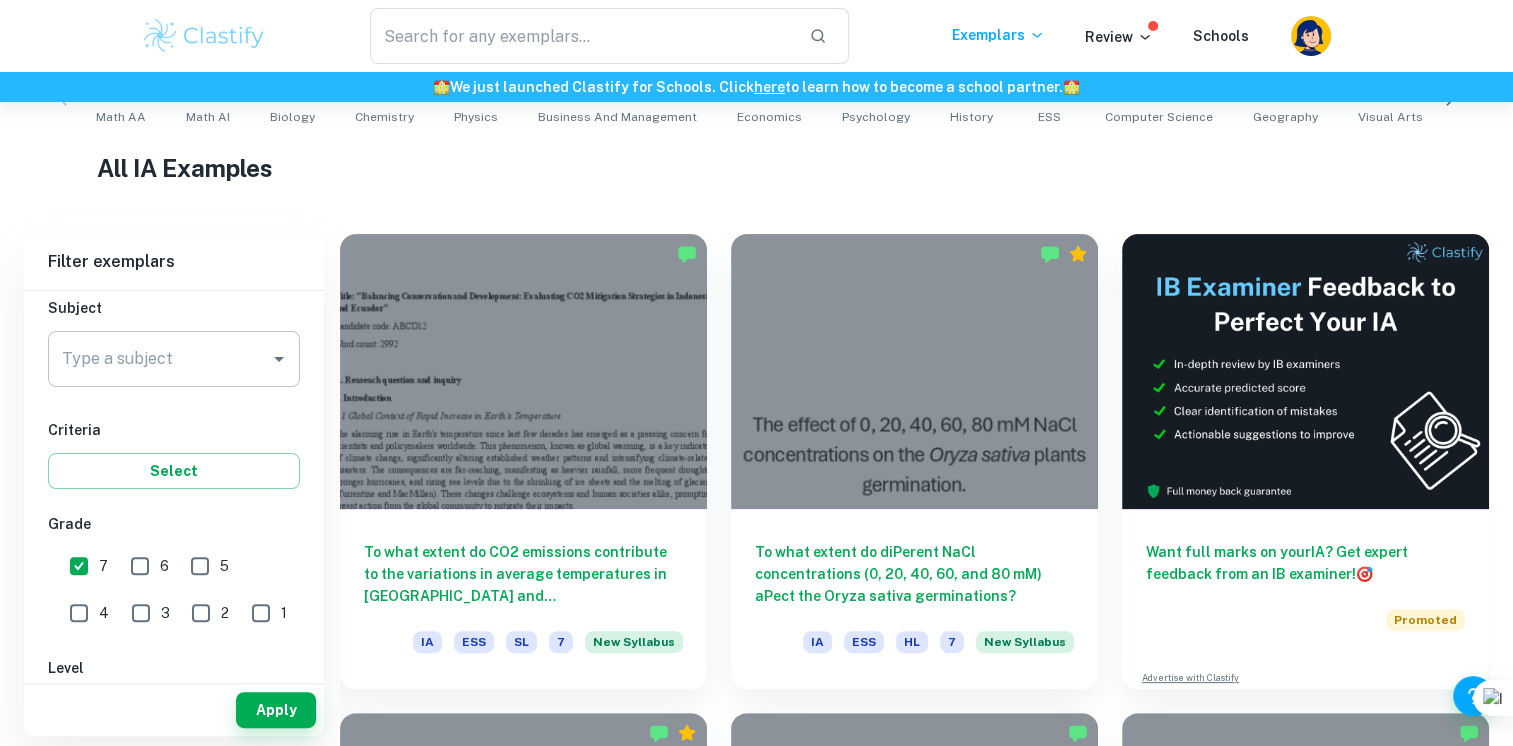 click on "Type a subject" at bounding box center (159, 359) 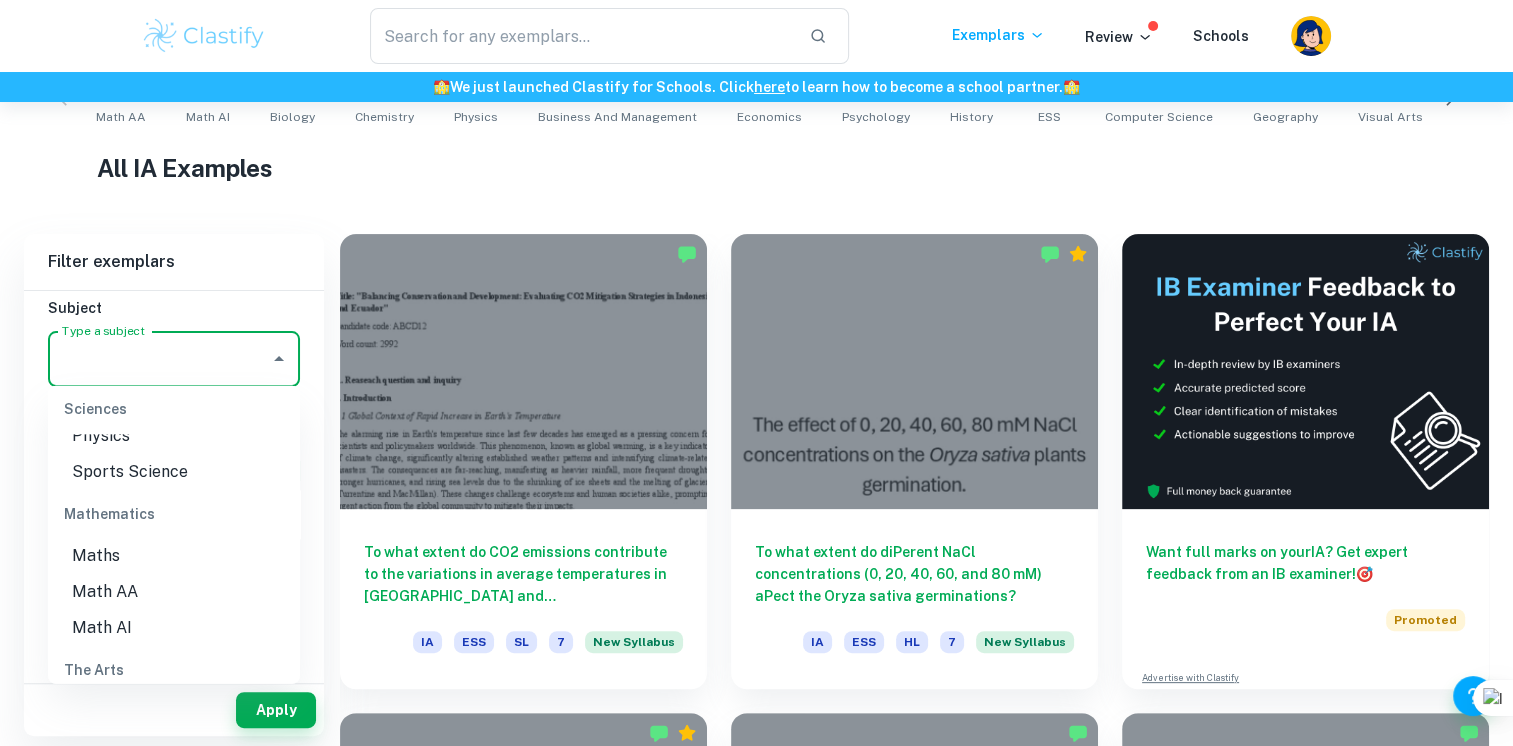 scroll, scrollTop: 2643, scrollLeft: 0, axis: vertical 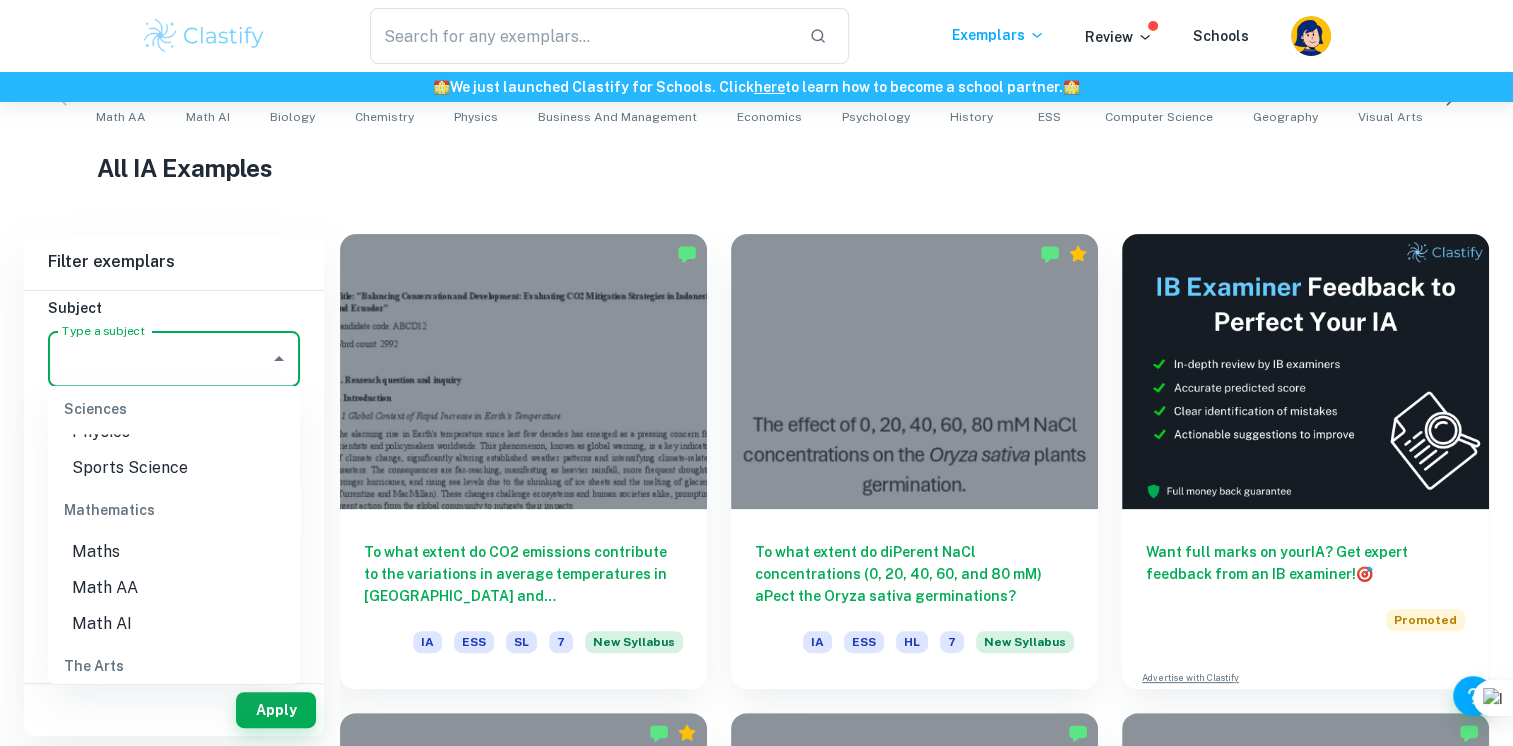 click on "Math AA" at bounding box center [174, 589] 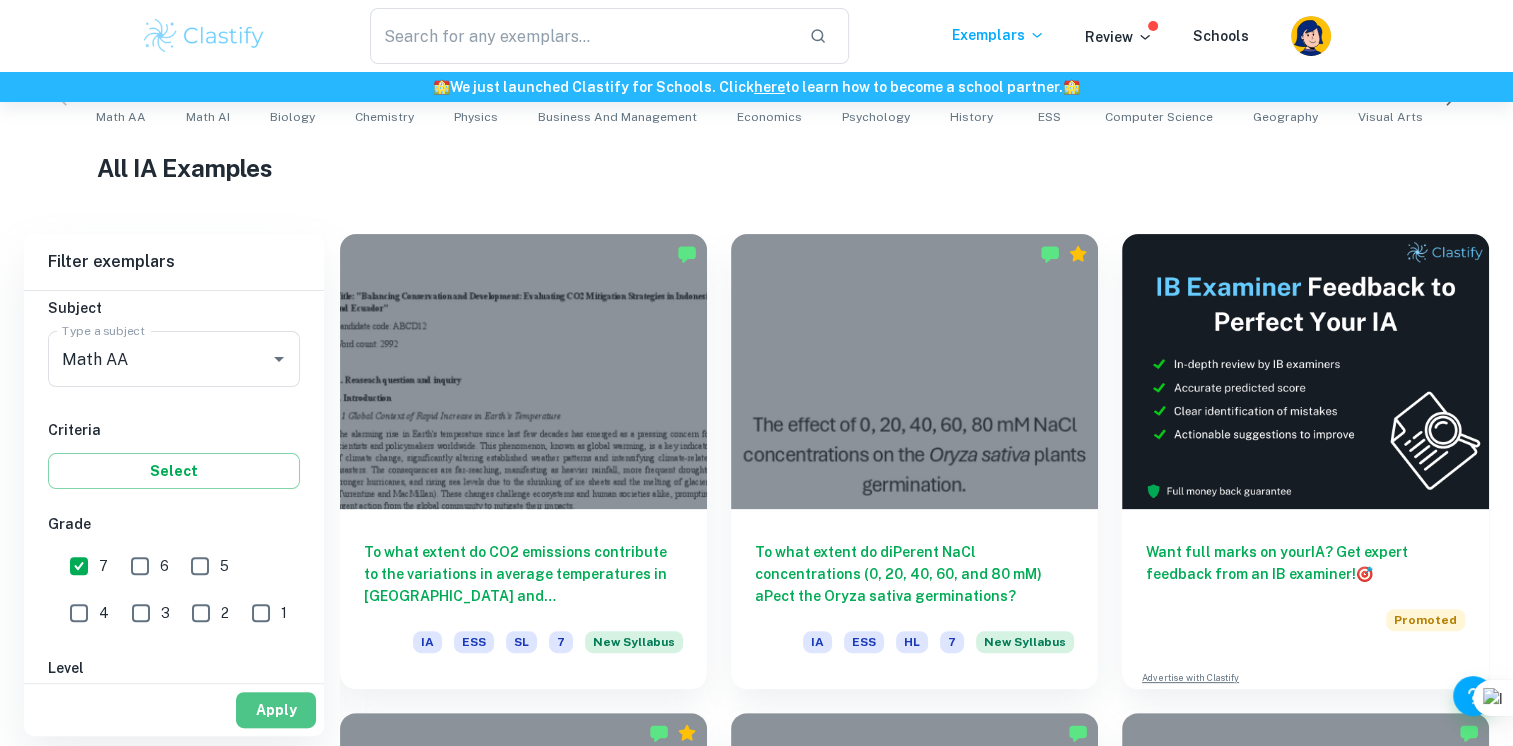 click on "Apply" at bounding box center (276, 710) 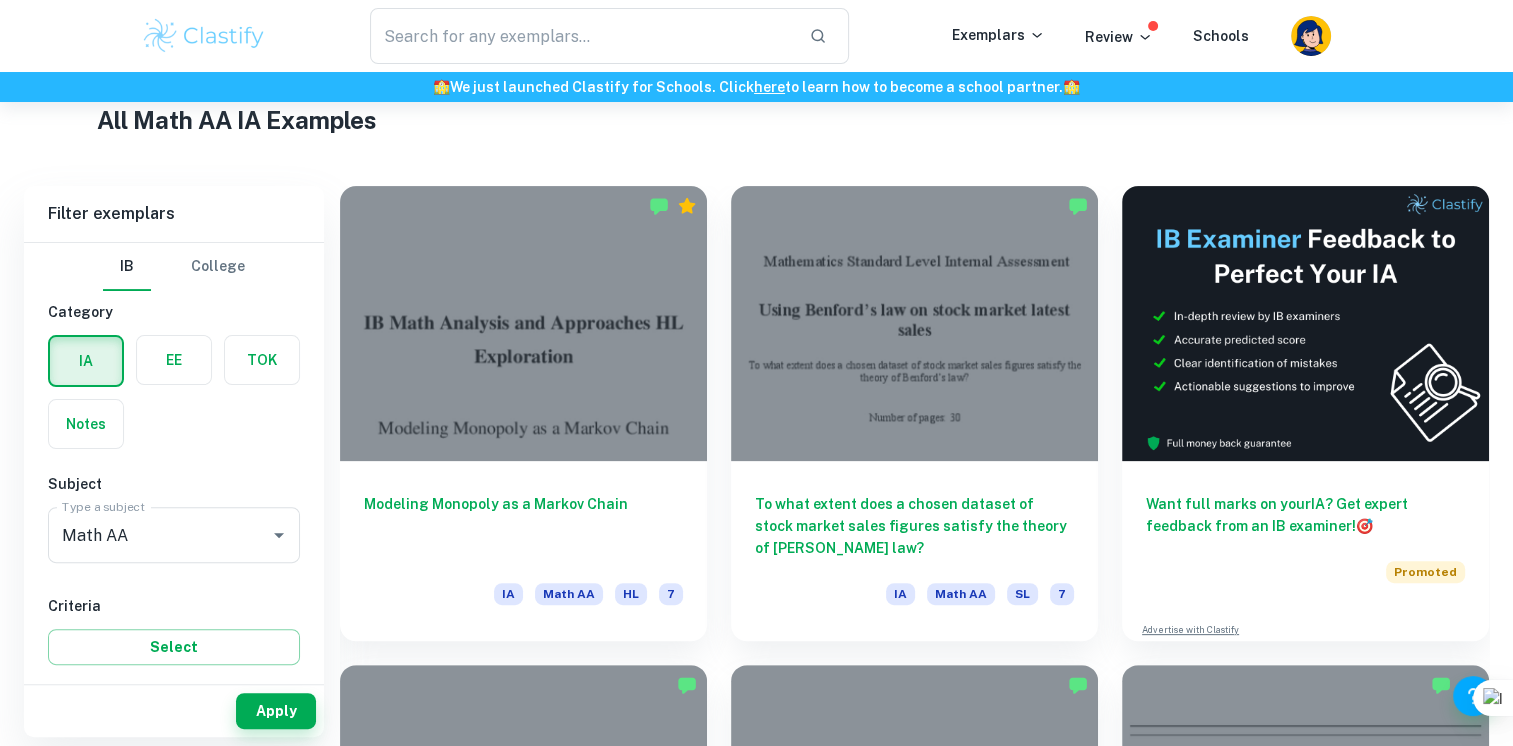 scroll, scrollTop: 496, scrollLeft: 0, axis: vertical 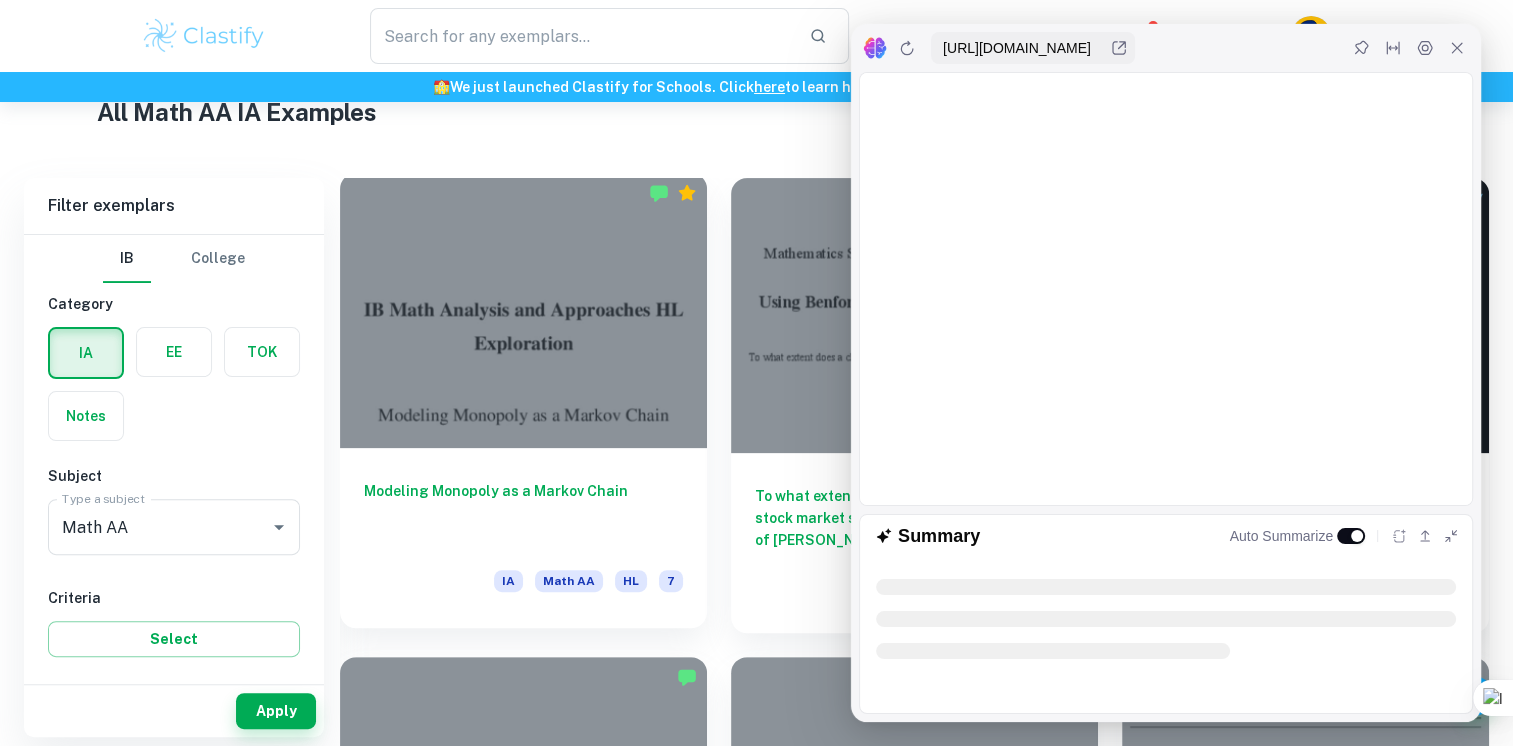 click on "Modeling Monopoly as a Markov Chain IA Math AA HL 7" at bounding box center [523, 538] 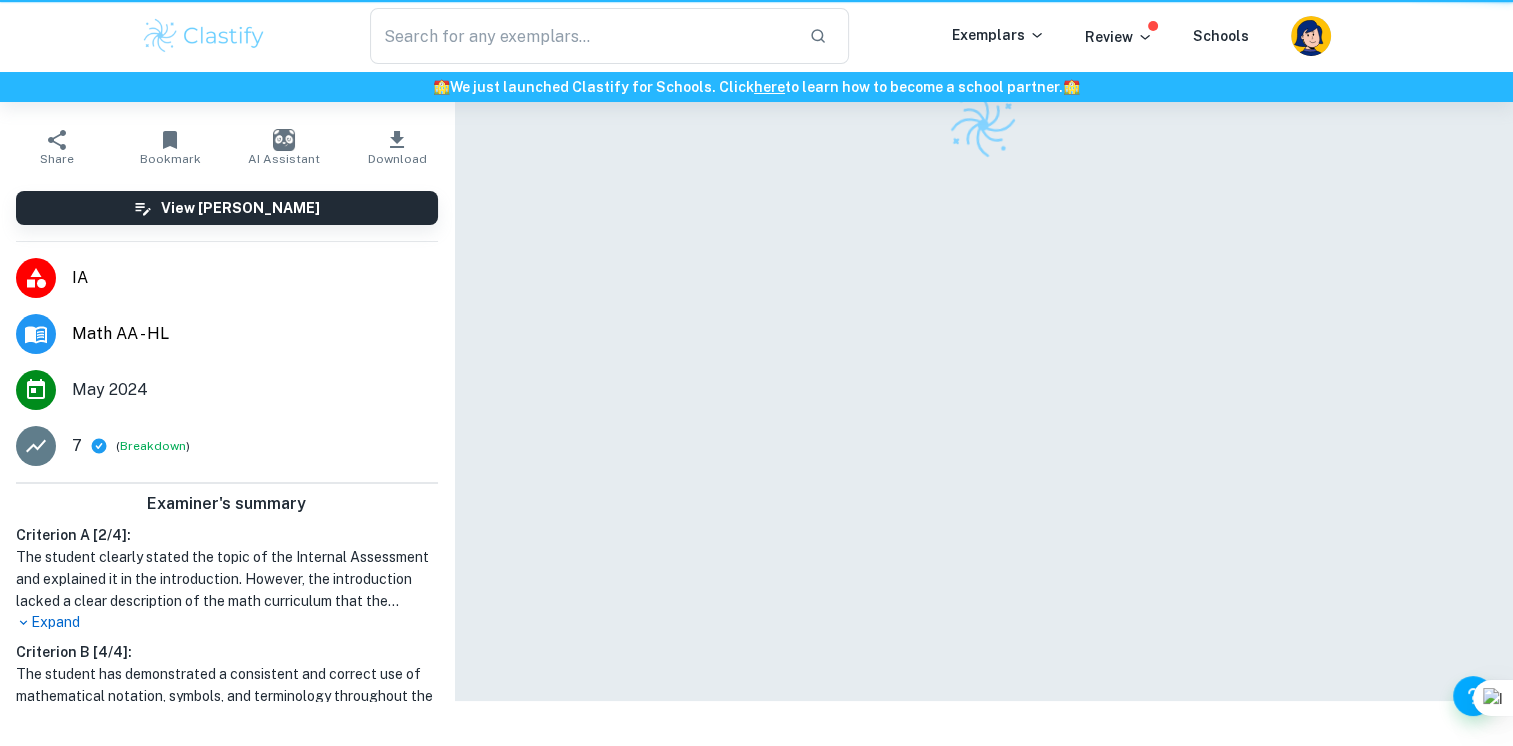 scroll, scrollTop: 0, scrollLeft: 0, axis: both 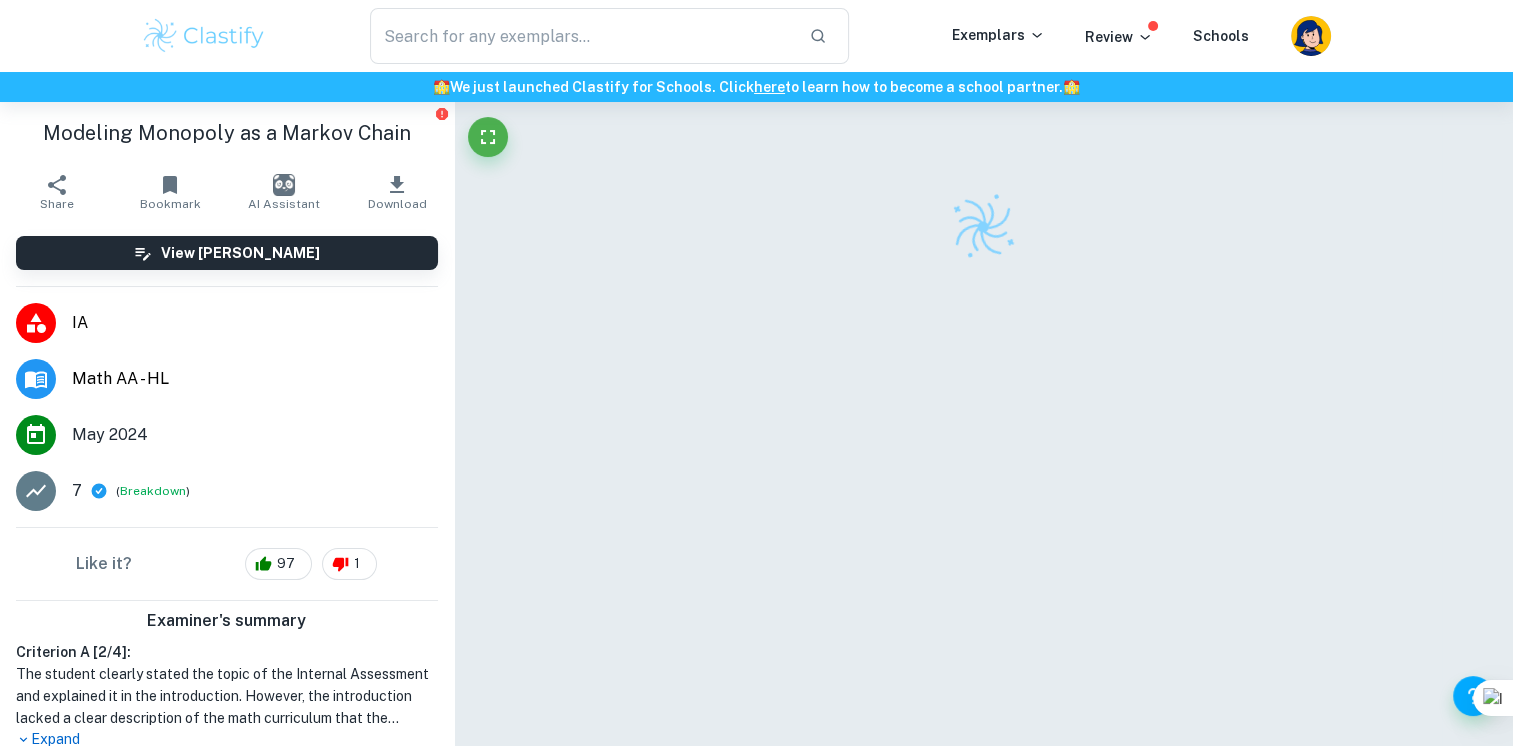 click at bounding box center (983, 452) 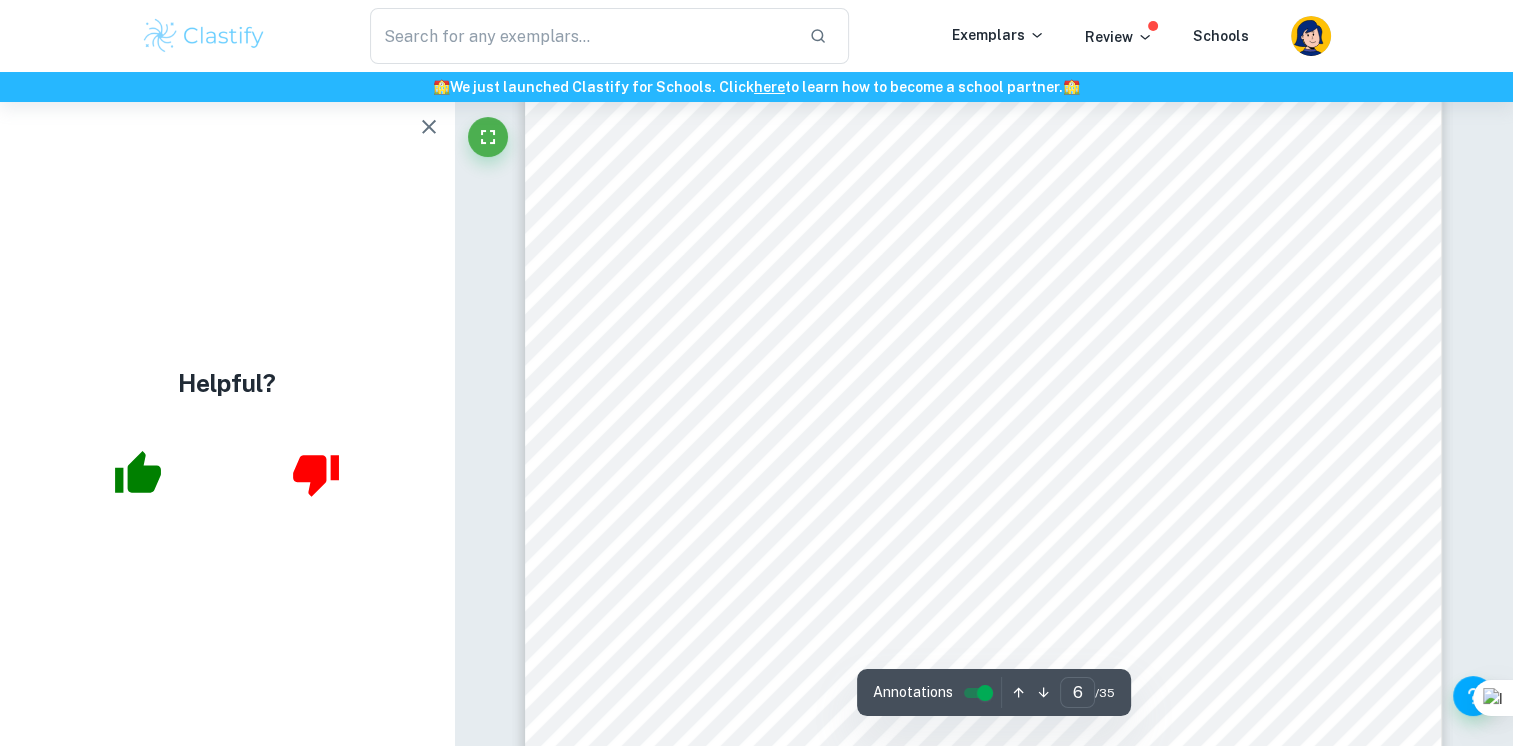 scroll, scrollTop: 6182, scrollLeft: 0, axis: vertical 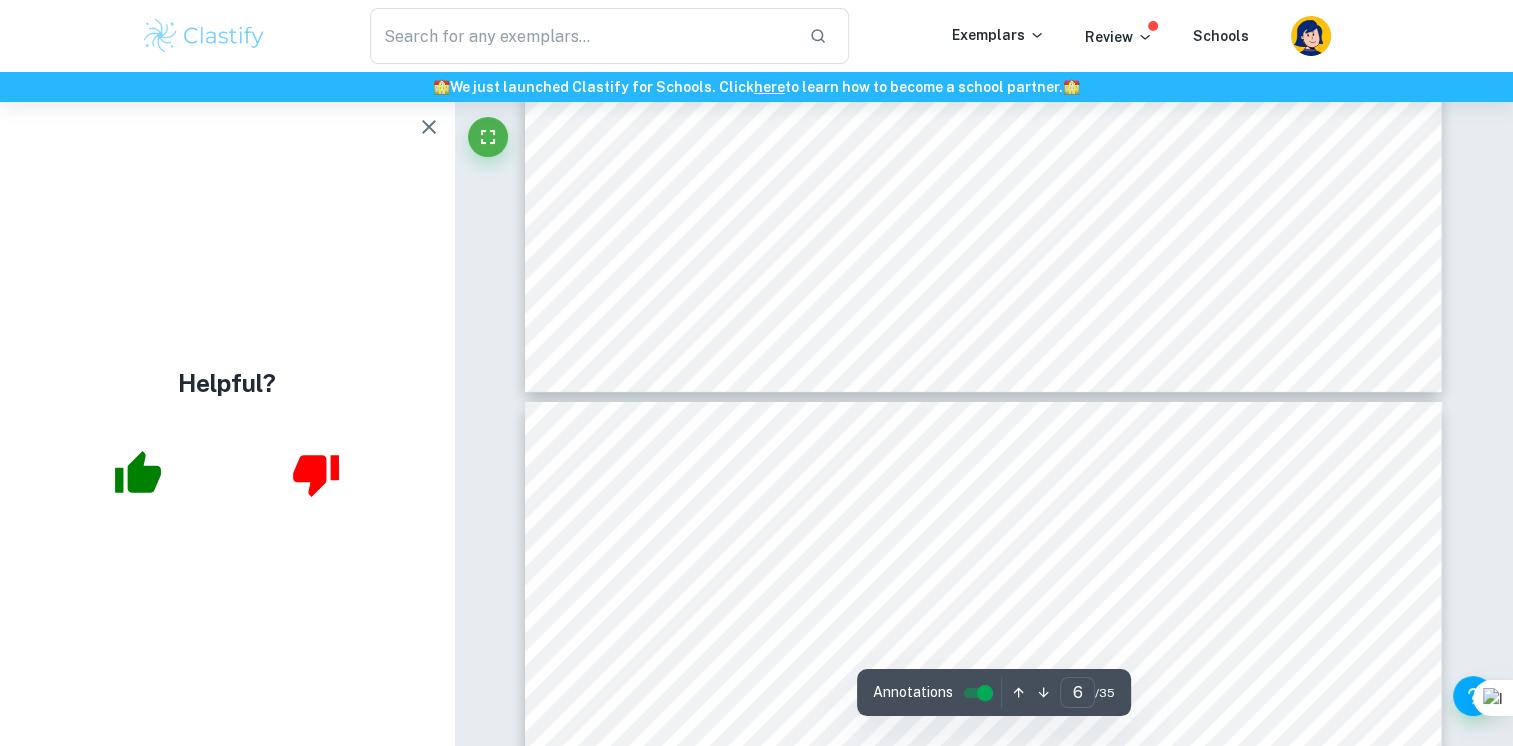 type on "7" 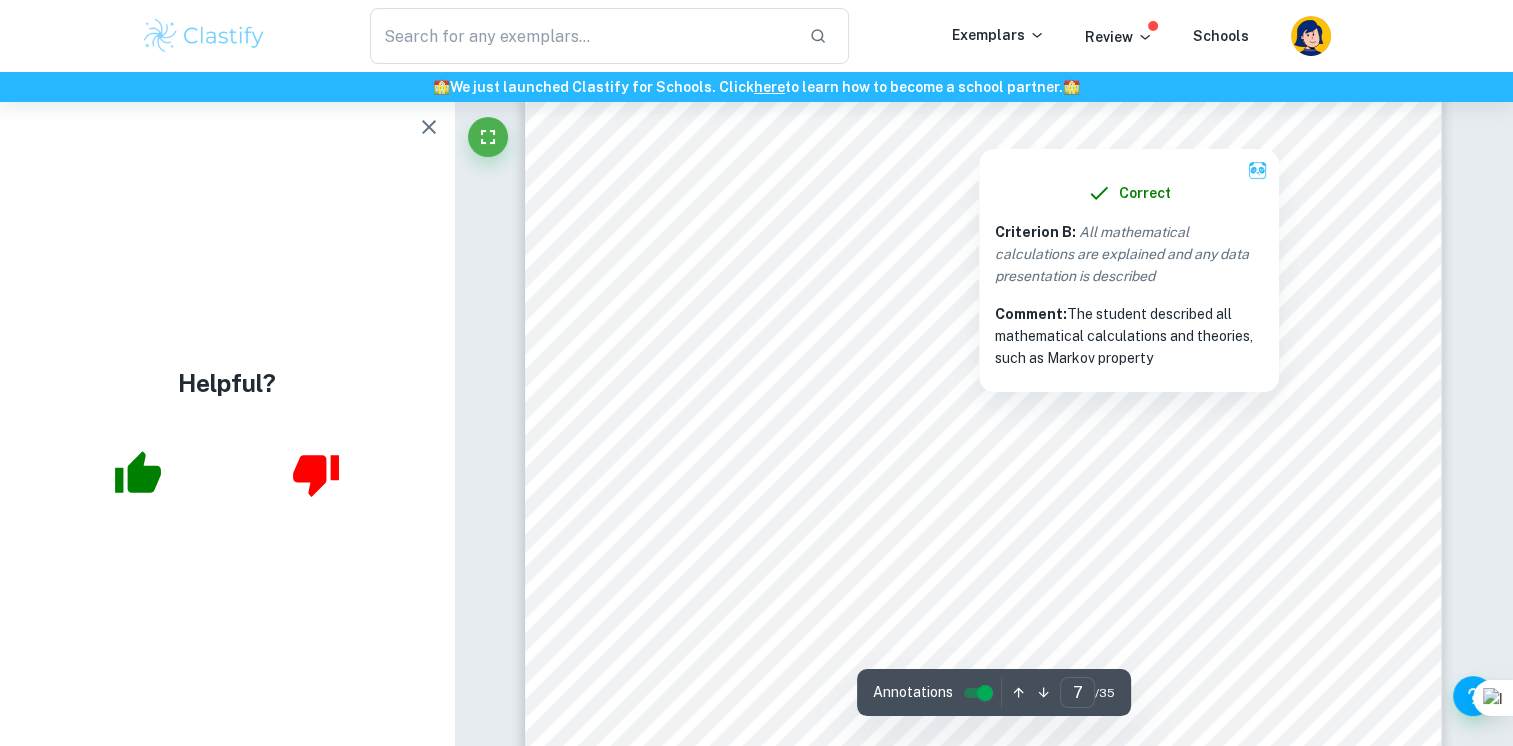 scroll, scrollTop: 7868, scrollLeft: 0, axis: vertical 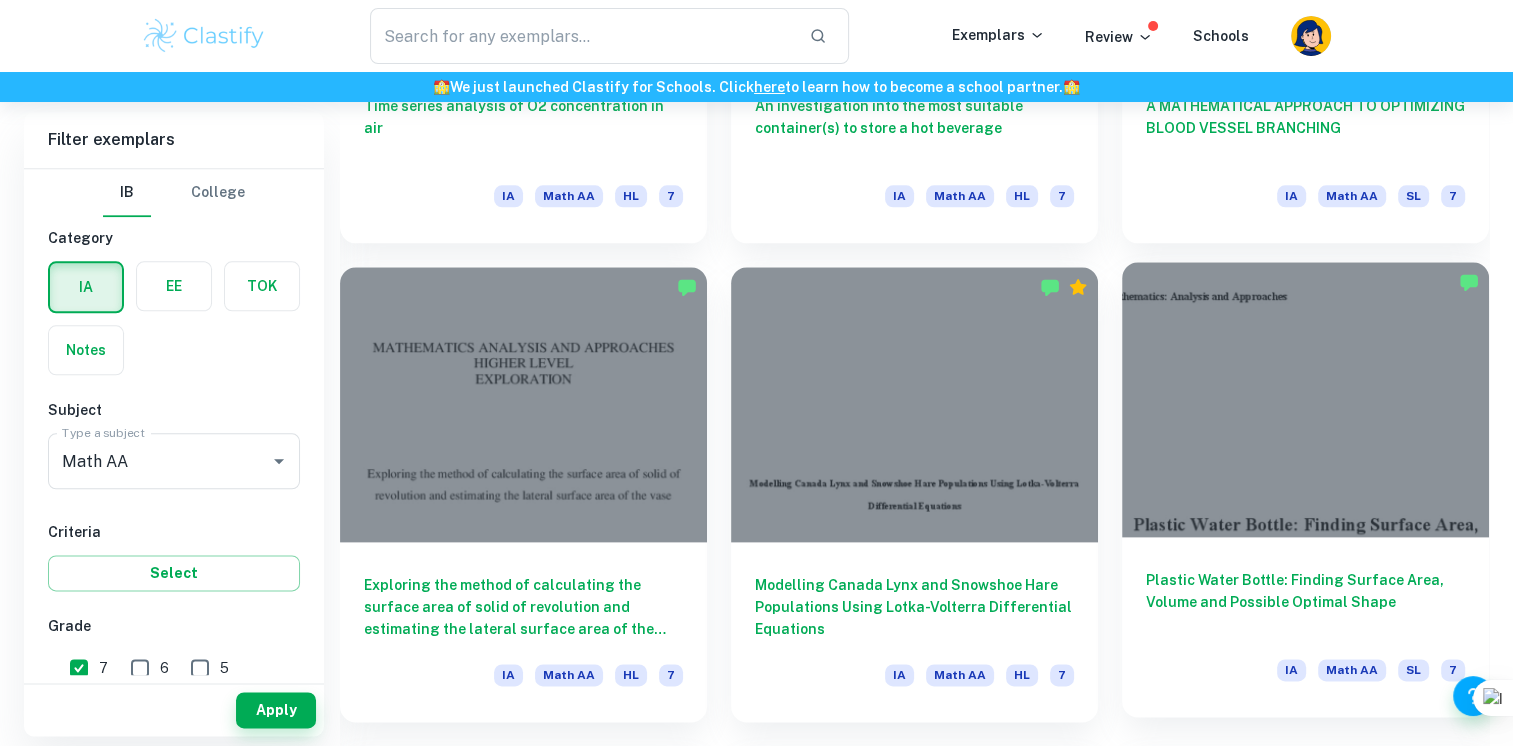 click at bounding box center (1305, 399) 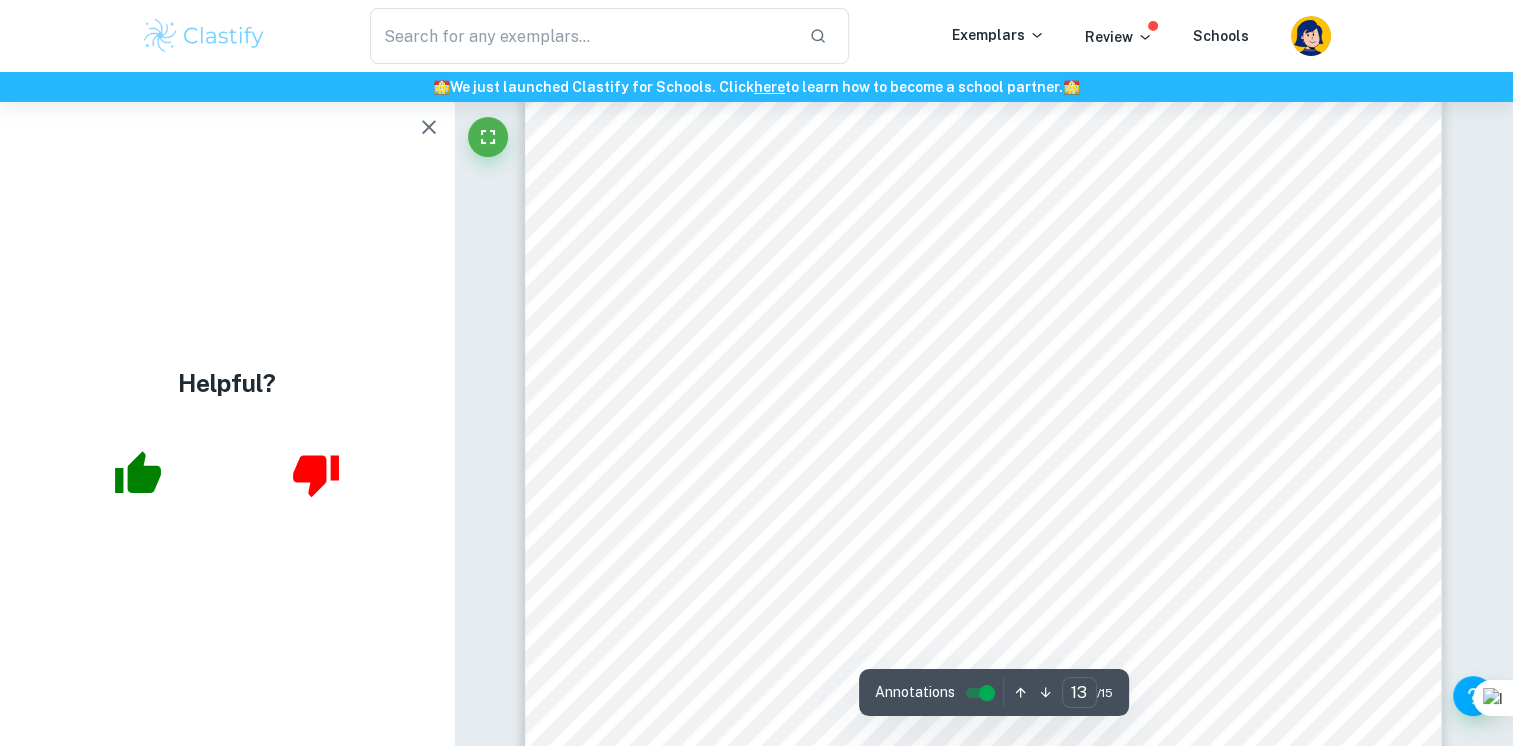 scroll, scrollTop: 16232, scrollLeft: 0, axis: vertical 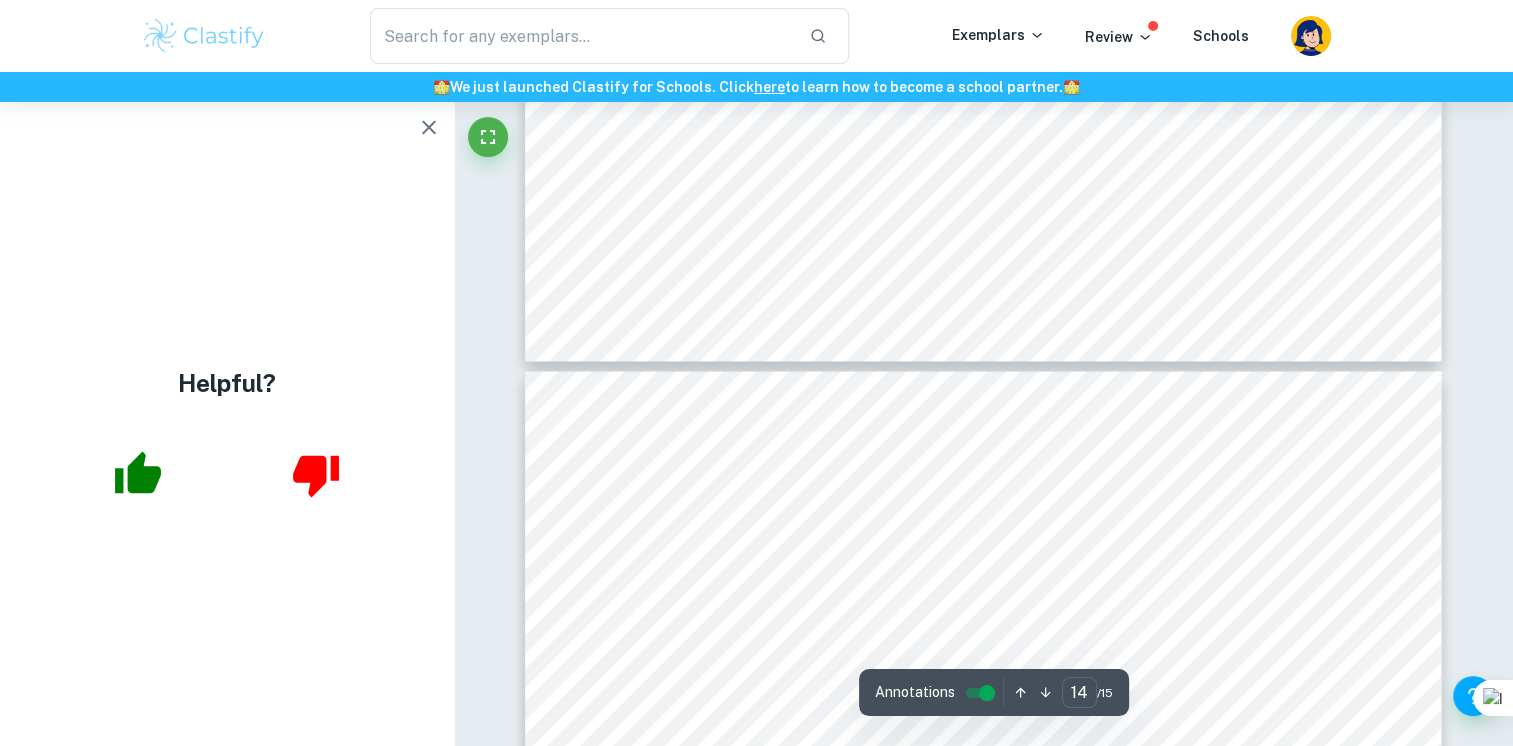 type on "15" 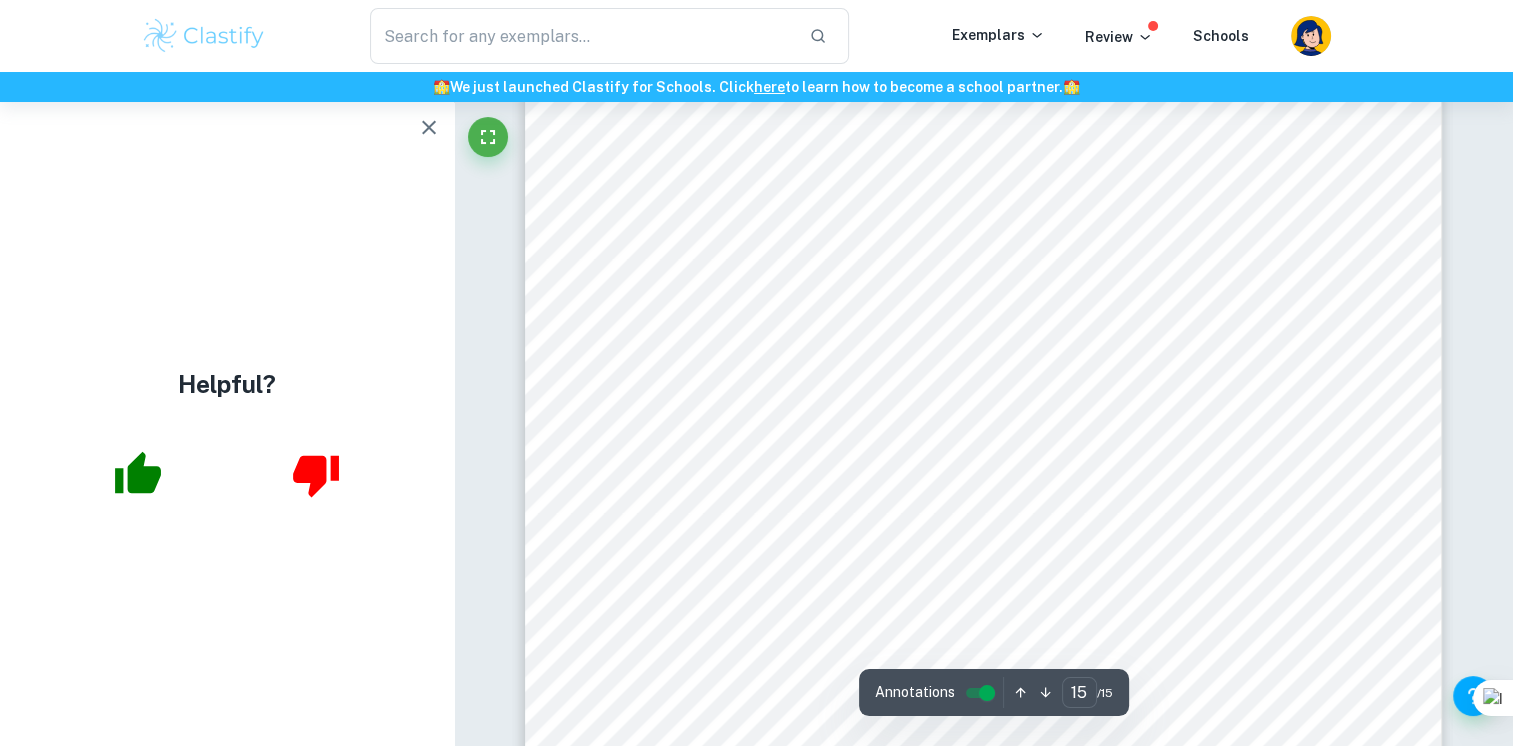 scroll, scrollTop: 18823, scrollLeft: 0, axis: vertical 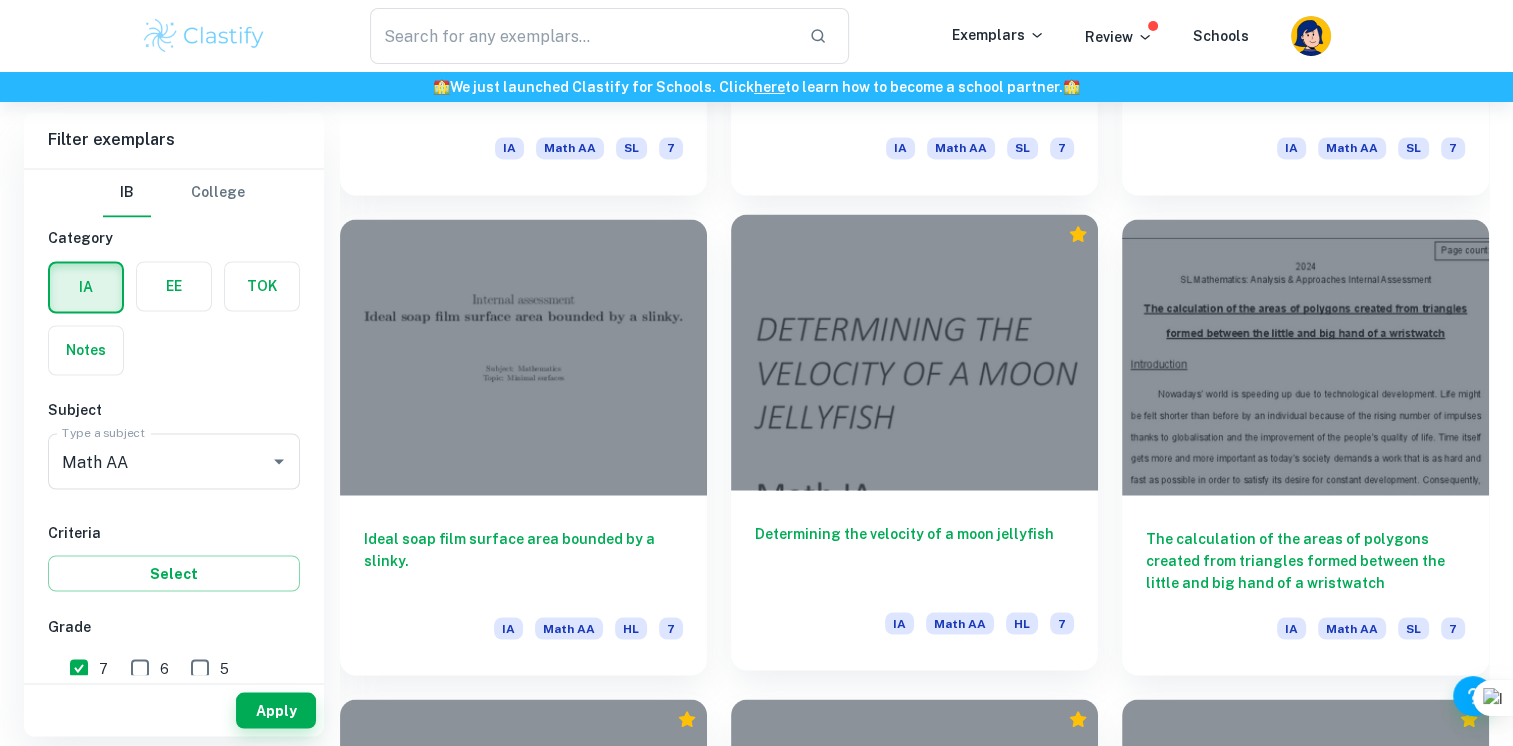 click at bounding box center (914, 351) 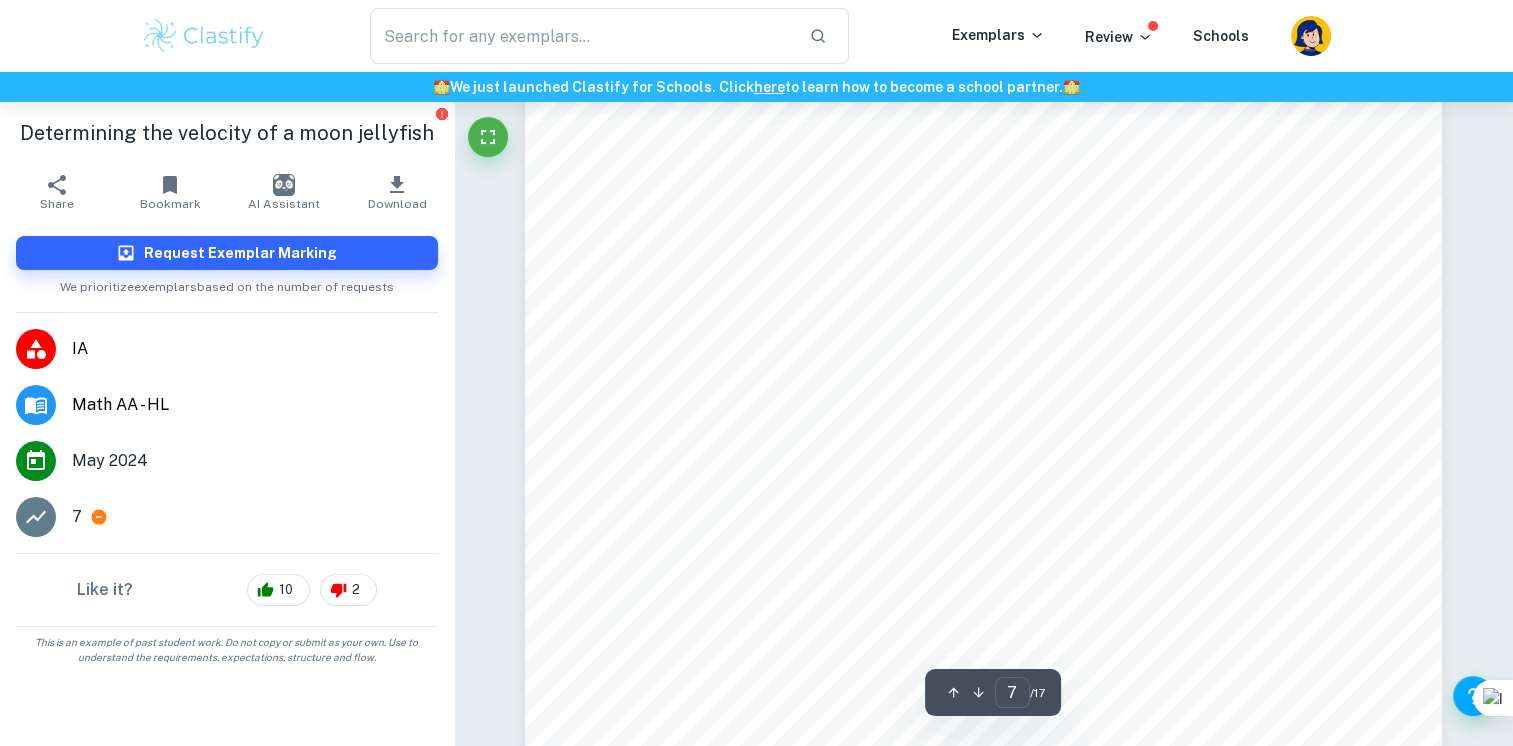 scroll, scrollTop: 7745, scrollLeft: 0, axis: vertical 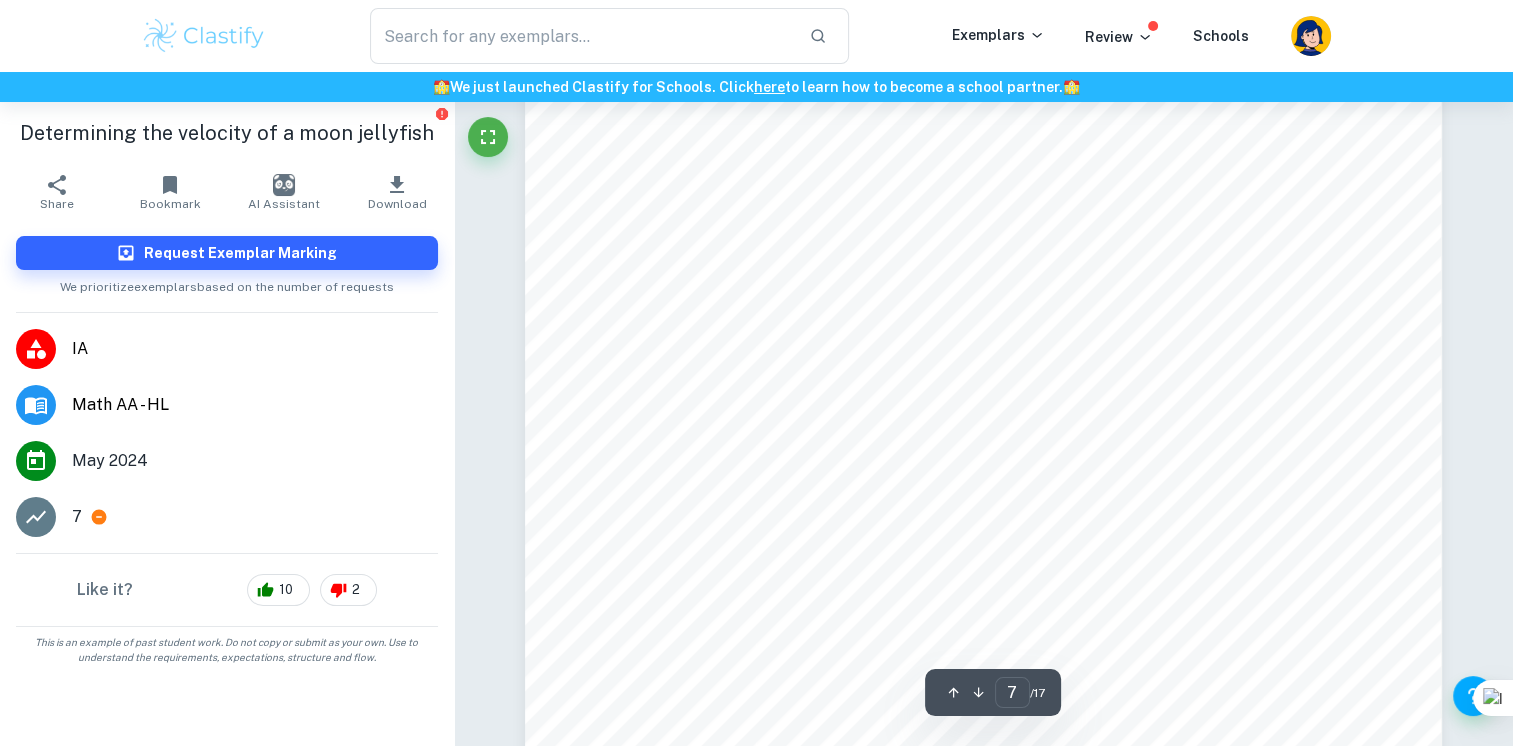 click on "5 / ( + )   = 2 : 2+ + 15   + 2.6   { 210 f + f 27.23 }   (3) p(x) grey bottom curvature section was modeled using the inverse tangent function reflected over the x-axis to represent the curvature. @ ( + )   = 20.8ABC "# ( + + 7.7 )   + 2.2   { 27.23 f + f 25.71 }   (4) j(x) lower green portion is represented graphically using an exponential growth function for its property of exhibiting gradual growth in the negative x region to illustrate the subtle curvature. Although j(x) may appear to be a poor fit near the y-axis, upon closer inspection of figure 4, the shape beneath j(x) is the internal organ of the jellyfish, not the jellyfish9s opening. D ( + )   = 2.19 ( 1.1 ' )   { 25.71 f + f 0 }   (5) D e r i v i n g   t h e   v o l u m e   o f   t h e   e j e c t e d   w a t e r The integration method for the volume of the solids of revolution is used to derive the volume (V) of the ejected water. This involves integrating over the regions of intervals [a, b], which are ejected water volume. F = G   H   + $ ( )" at bounding box center [983, 294] 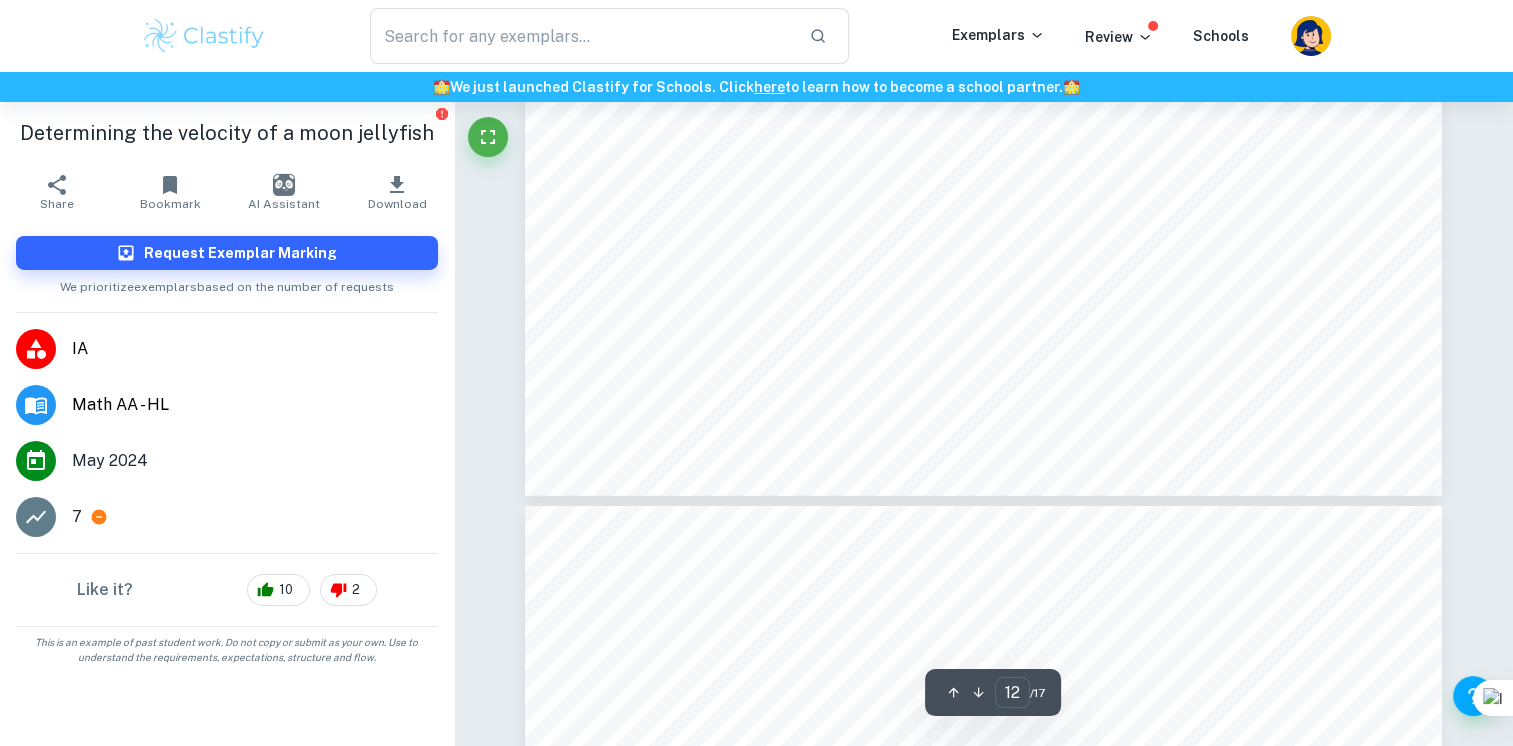 type on "13" 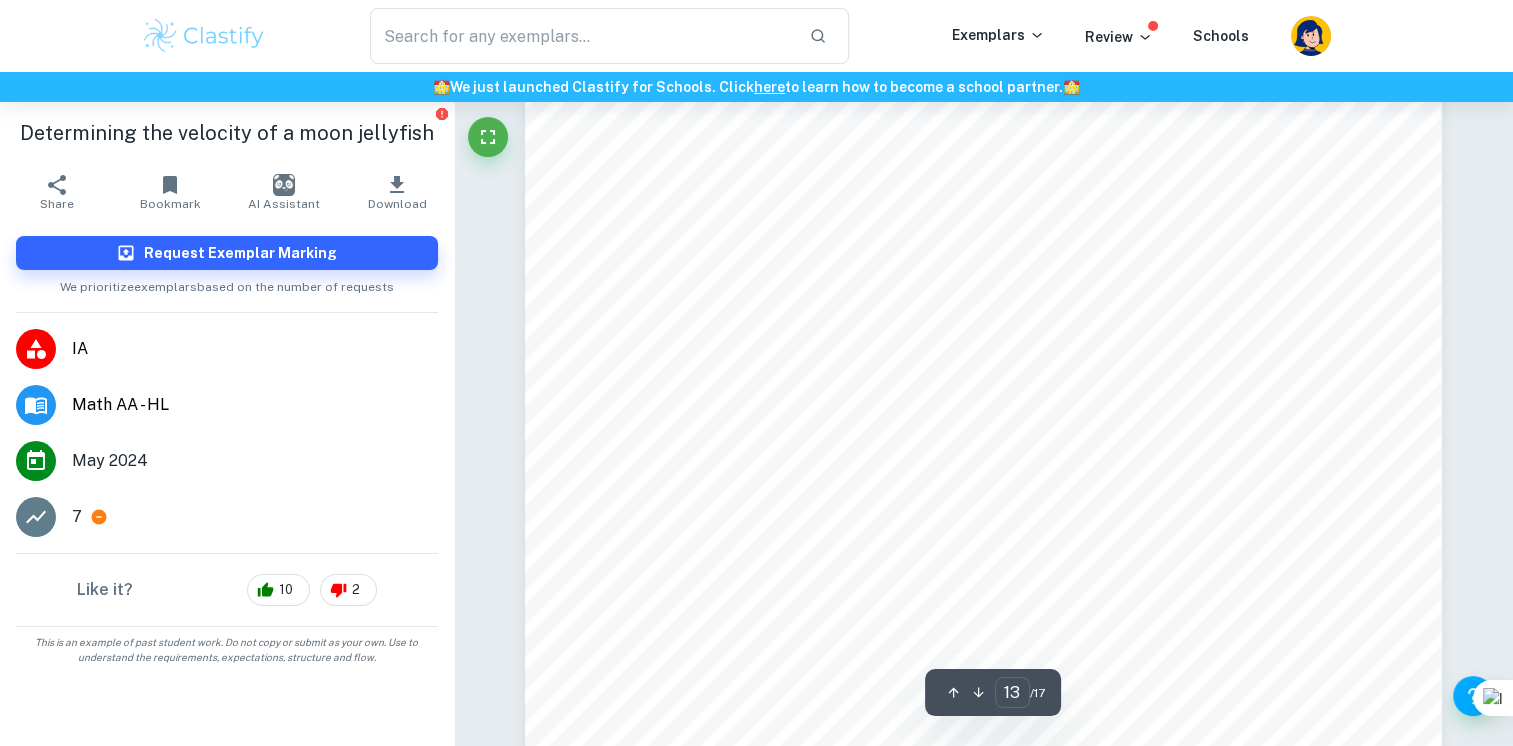 scroll, scrollTop: 15012, scrollLeft: 0, axis: vertical 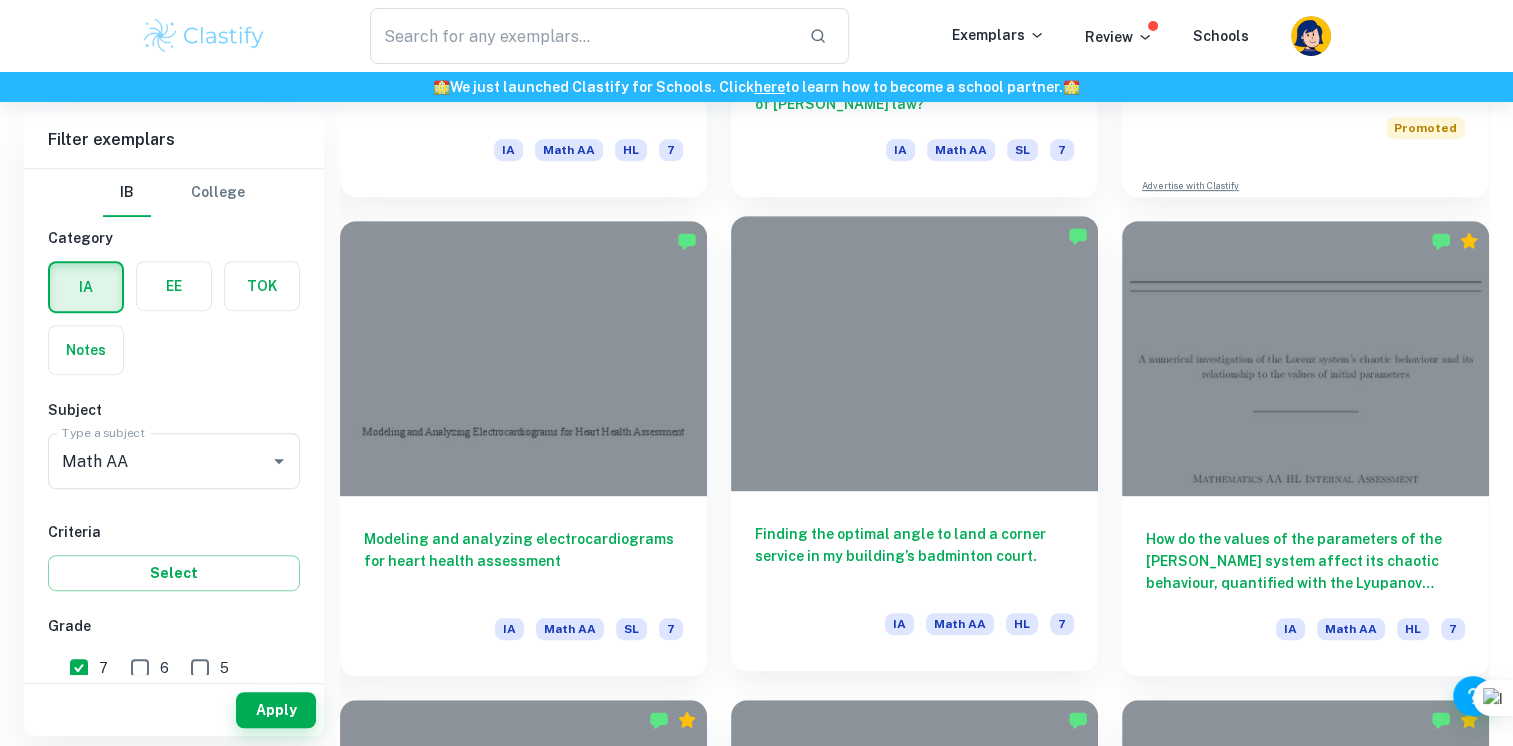 click at bounding box center (914, 353) 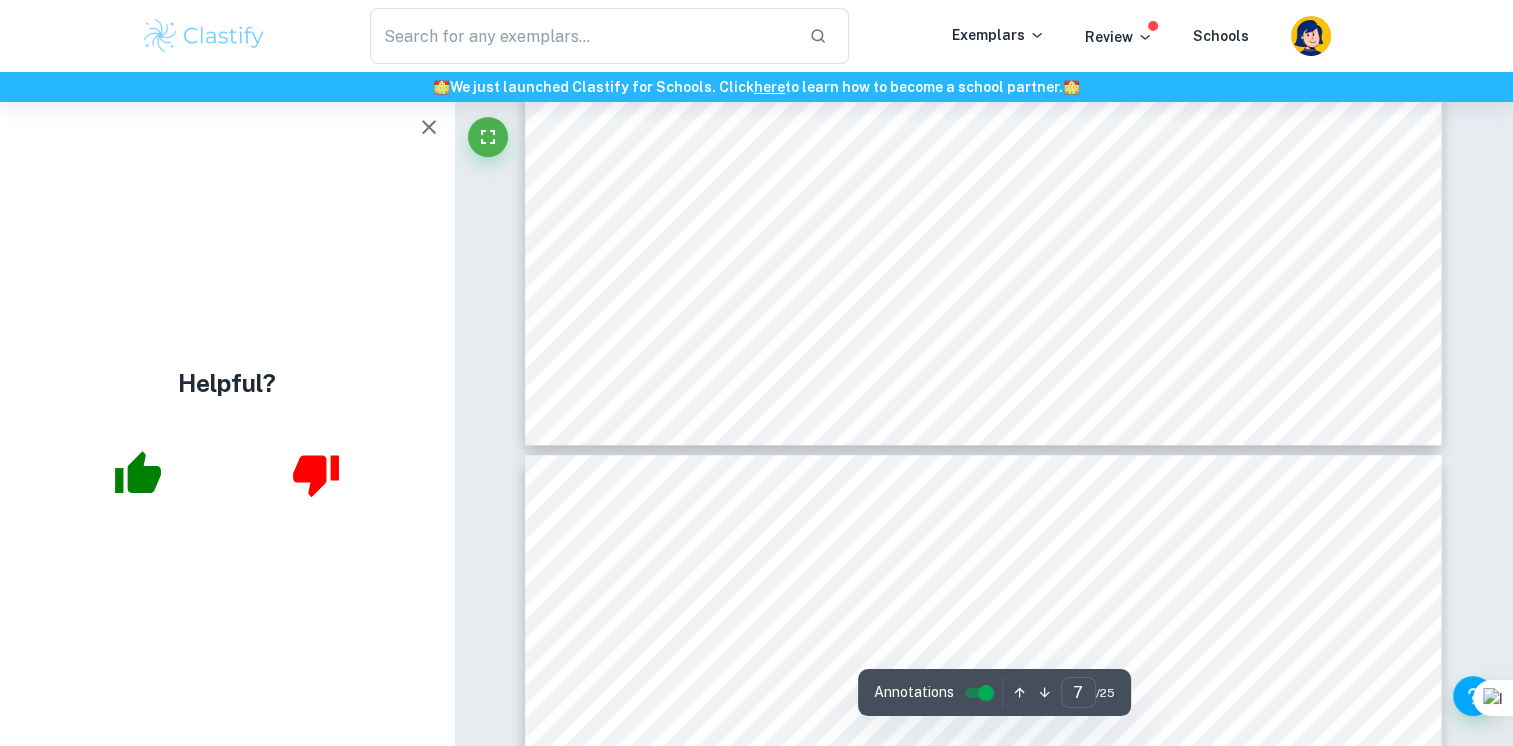 scroll, scrollTop: 8977, scrollLeft: 0, axis: vertical 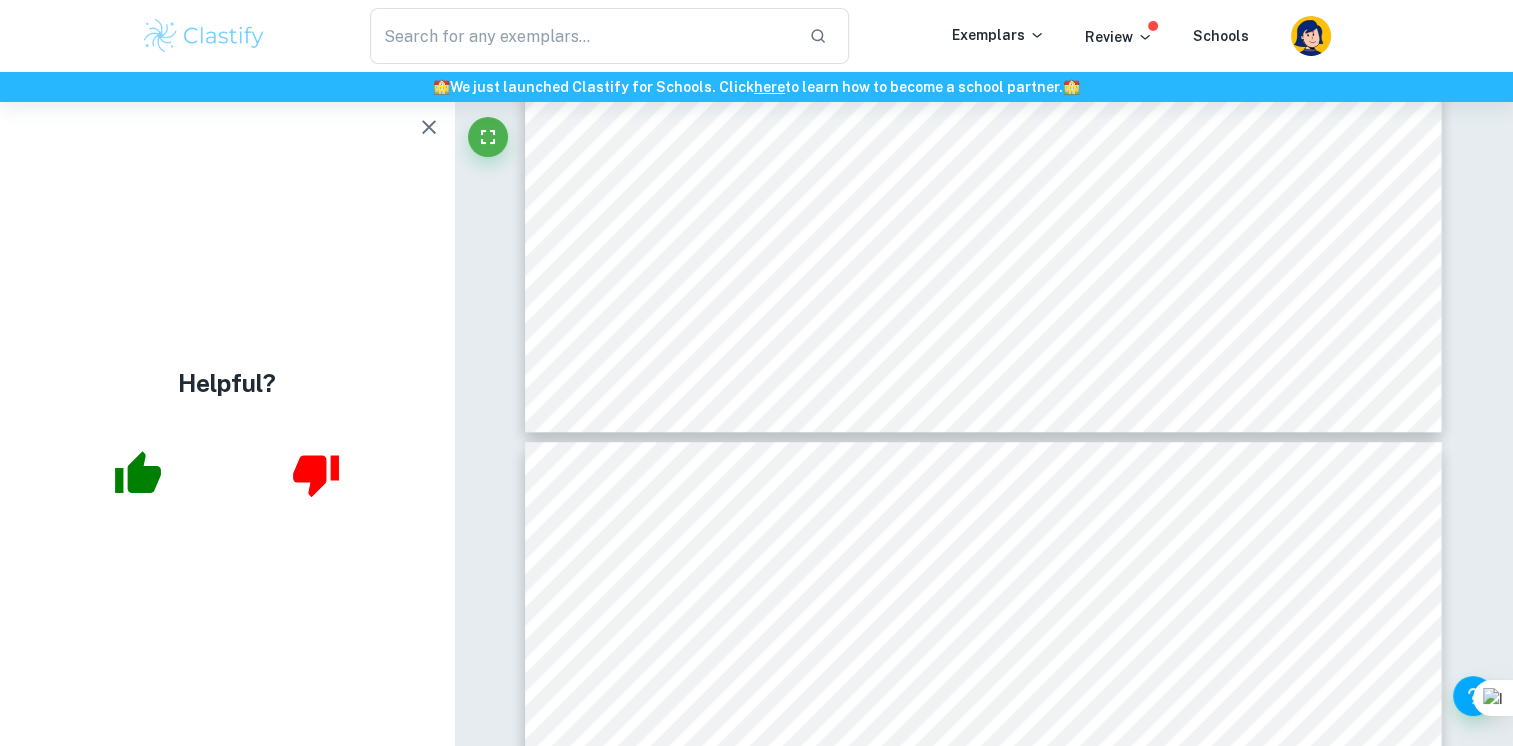 click on "Page   5   of   21 Figure 3: FuncEon Derived Using FitPoly on GeoGebra One limitation associated with such polynomials is that they usually can9t provide a completely accurate fit to the plotted points. Yet, the resulting polynomial   P(x)   showed a high R 2   value of 0.987 with the 14 plotted points, which indicates that it serves as an acceptable curve of best fit for the path followed by the shuttlecock after a general service. Note that this is NOT an <ideal= service , which is what I am trying to find using this exploration. This function represents a general service, which will be used to find an accurate value for initial velocity of a shuttlecock after I serve it. To find the initial velocity of the shuttlecock, I will first find the effective distance that it travels after it is served. This can be done by deriving a formula to find the length of a function9s arc. Considering   P(x) , we can say that the Length (L) of the entire arc can be represented as a sum | ÿ |   = ý # ý !   + ý ! ý "   "" at bounding box center [983, -217] 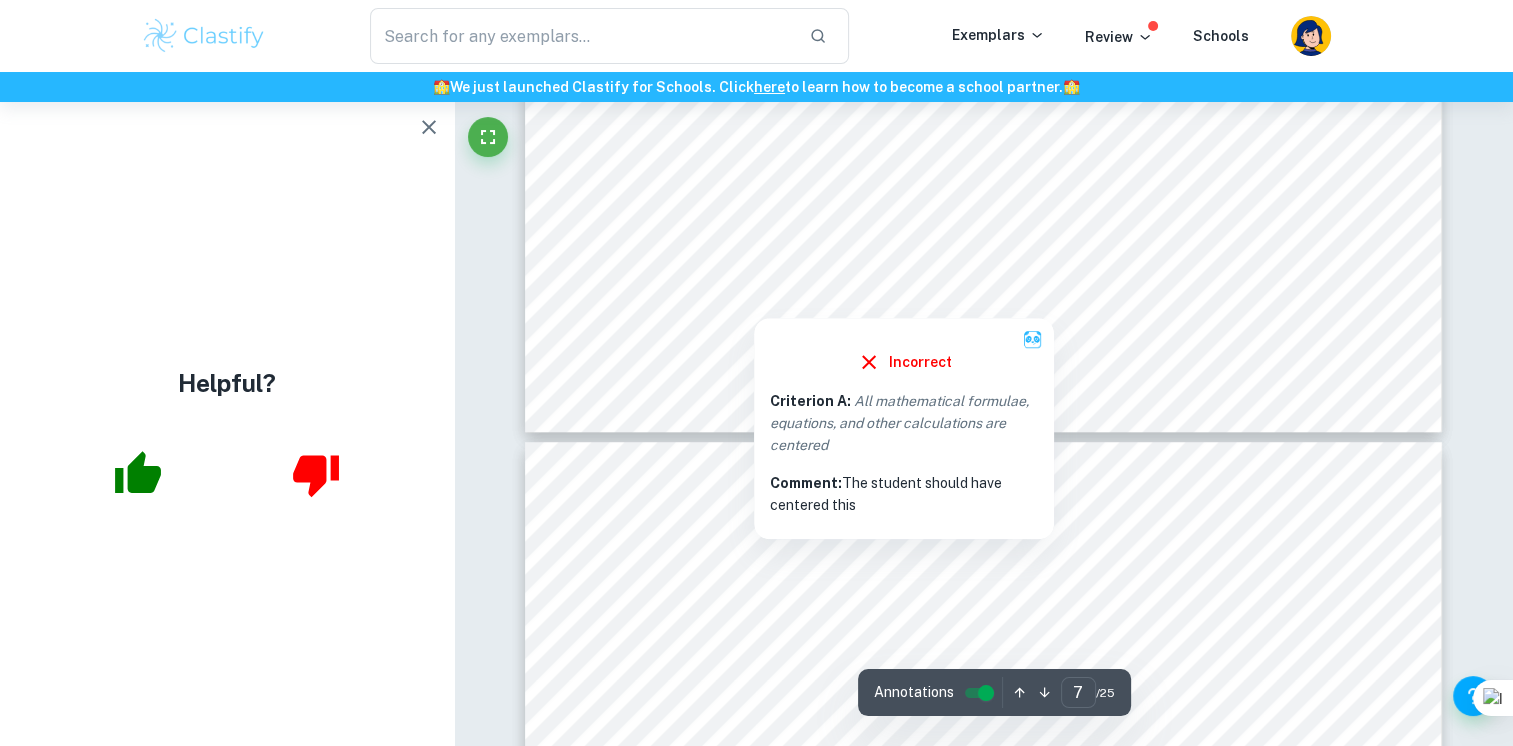 click on "Page   5   of   21 Figure 3: FuncEon Derived Using FitPoly on GeoGebra One limitation associated with such polynomials is that they usually can9t provide a completely accurate fit to the plotted points. Yet, the resulting polynomial   P(x)   showed a high R 2   value of 0.987 with the 14 plotted points, which indicates that it serves as an acceptable curve of best fit for the path followed by the shuttlecock after a general service. Note that this is NOT an <ideal= service , which is what I am trying to find using this exploration. This function represents a general service, which will be used to find an accurate value for initial velocity of a shuttlecock after I serve it. To find the initial velocity of the shuttlecock, I will first find the effective distance that it travels after it is served. This can be done by deriving a formula to find the length of a function9s arc. Considering   P(x) , we can say that the Length (L) of the entire arc can be represented as a sum | ÿ |   = ý # ý !   + ý ! ý "   "" at bounding box center [983, -217] 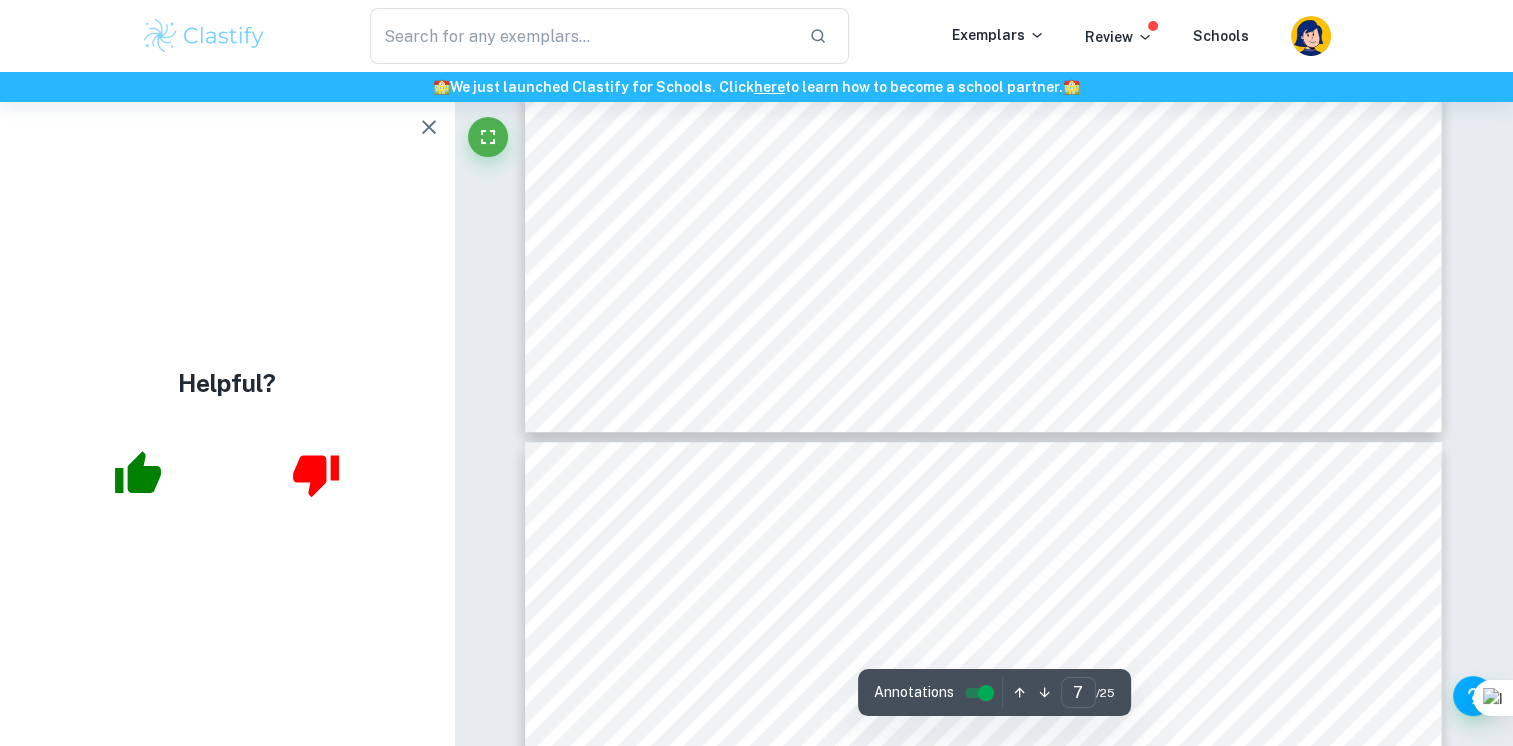 click on "Page   5   of   21 Figure 3: FuncEon Derived Using FitPoly on GeoGebra One limitation associated with such polynomials is that they usually can9t provide a completely accurate fit to the plotted points. Yet, the resulting polynomial   P(x)   showed a high R 2   value of 0.987 with the 14 plotted points, which indicates that it serves as an acceptable curve of best fit for the path followed by the shuttlecock after a general service. Note that this is NOT an <ideal= service , which is what I am trying to find using this exploration. This function represents a general service, which will be used to find an accurate value for initial velocity of a shuttlecock after I serve it. To find the initial velocity of the shuttlecock, I will first find the effective distance that it travels after it is served. This can be done by deriving a formula to find the length of a function9s arc. Considering   P(x) , we can say that the Length (L) of the entire arc can be represented as a sum | ÿ |   = ý # ý !   + ý ! ý "   "" at bounding box center [983, -217] 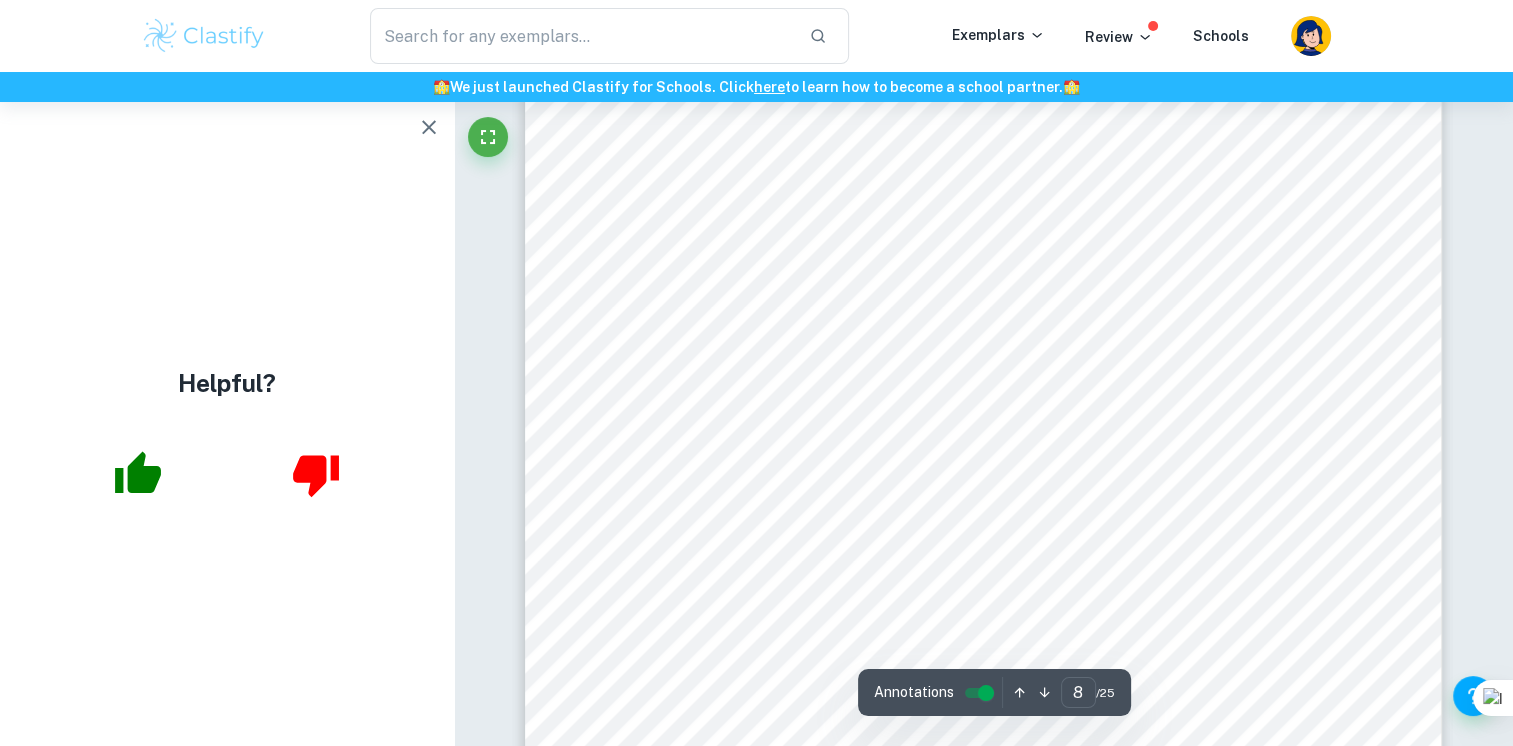 scroll, scrollTop: 9607, scrollLeft: 0, axis: vertical 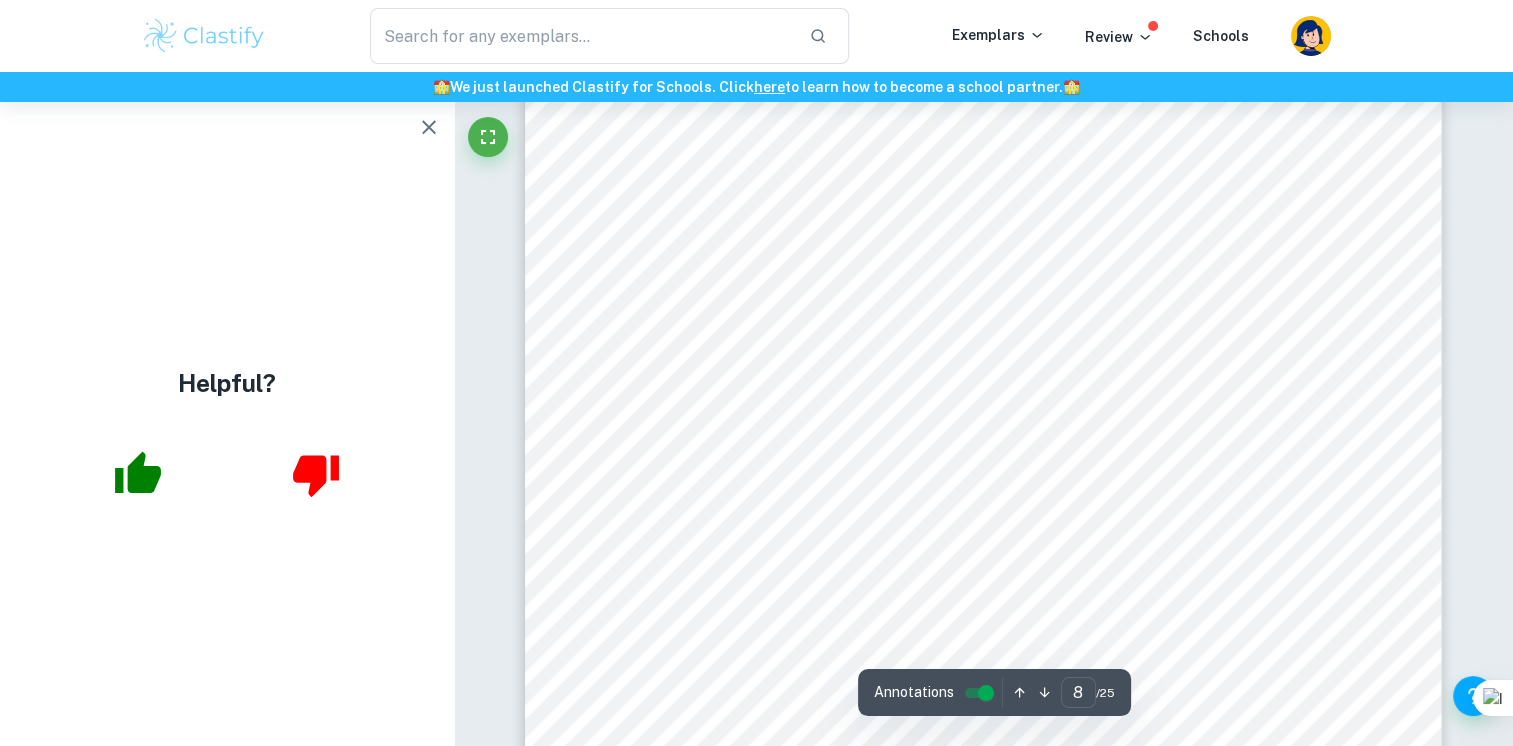click on "Page   6   of   21 However, only taking 14 points would not give an accurate result for the length of the arc. Hence, it is better to provide a general expression for   L   such that the formula considers countless intervals, i.e., the number of points   r   approaches infinity. | ÿ |   = lim (³*   3   | ý %&# ý % | ( %'#   (5) Using the distance formula   | ý %&# ý % |   can be expressed in terms of   x   and   P(x) , as seen below: | ý %&# ý %   |   =   $( ÿ %   2 ÿ %&# ) !   + (ý(ÿ % ) 2 ý(ÿ %&# )) !   (6) Substituting this into the general formula for   L,   we get: | ÿ |   = lim (³*   3   $( ÿ %   2 ÿ %&# ) !   + (ý(ÿ % ) 2 ý(ÿ %&# )) ! ( %'#   (7) | ÿ |   = lim (³*   3   $( · ÿ ) !   + (· ý(ÿ)) ! ( %'#   (8) The Mean Value Theorem states that if a function is differentiable over the interval (a, b) and continuous over the interval [a, b], then at least one point c, which belongs to (a, b): ý + ( ý )   =   , ( . ) &,(0) .&0   (9) The same can be applied to   P(x)     x m" at bounding box center [983, 344] 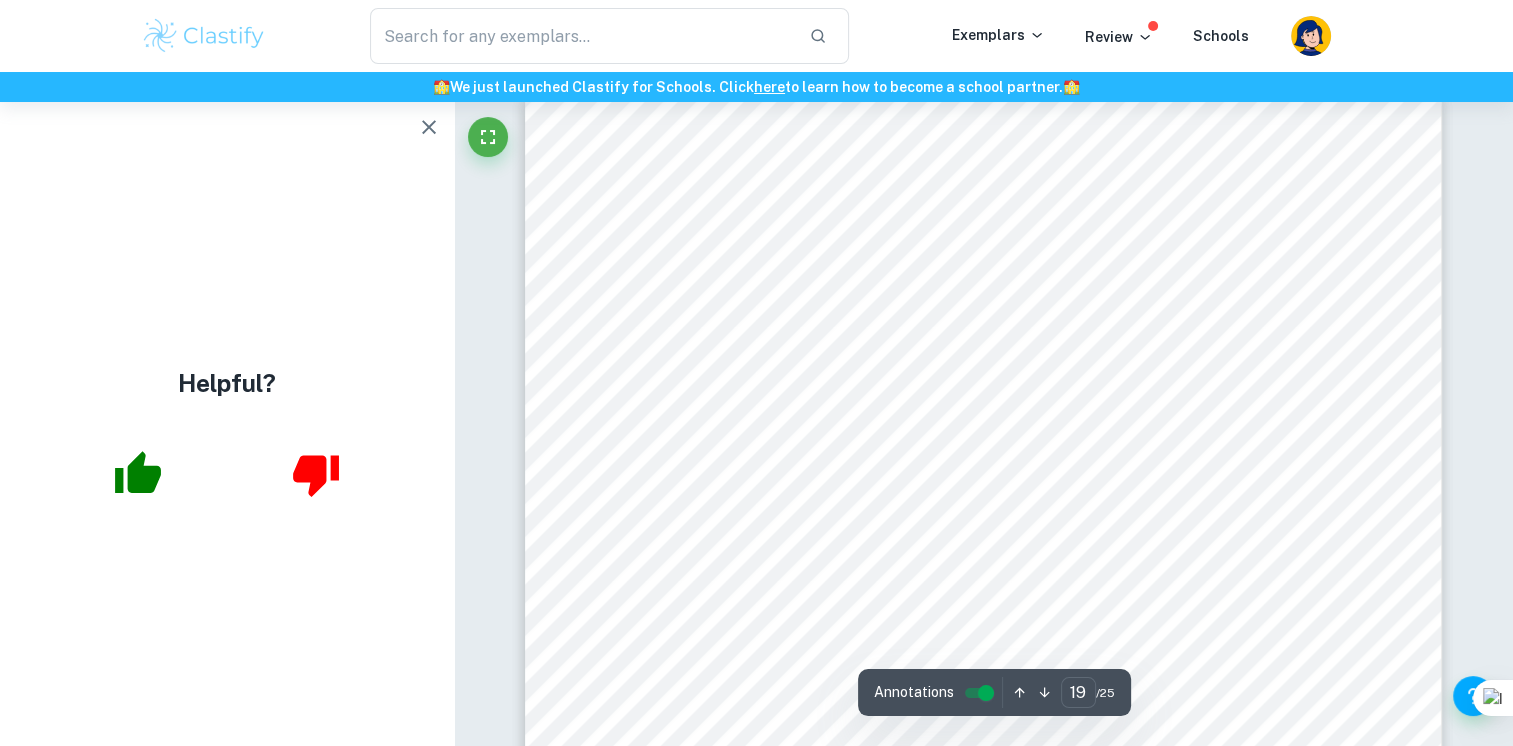 scroll, scrollTop: 23715, scrollLeft: 0, axis: vertical 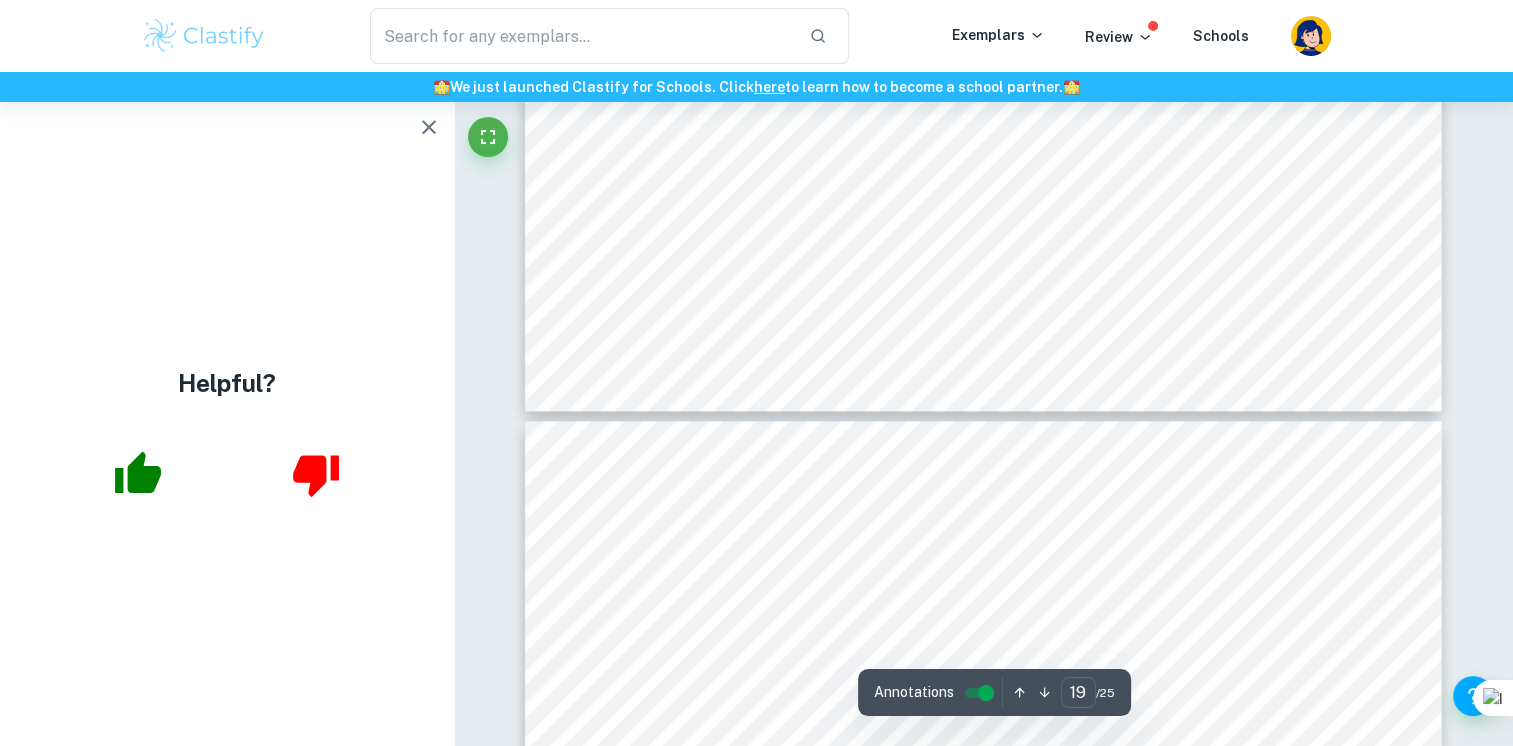 type on "20" 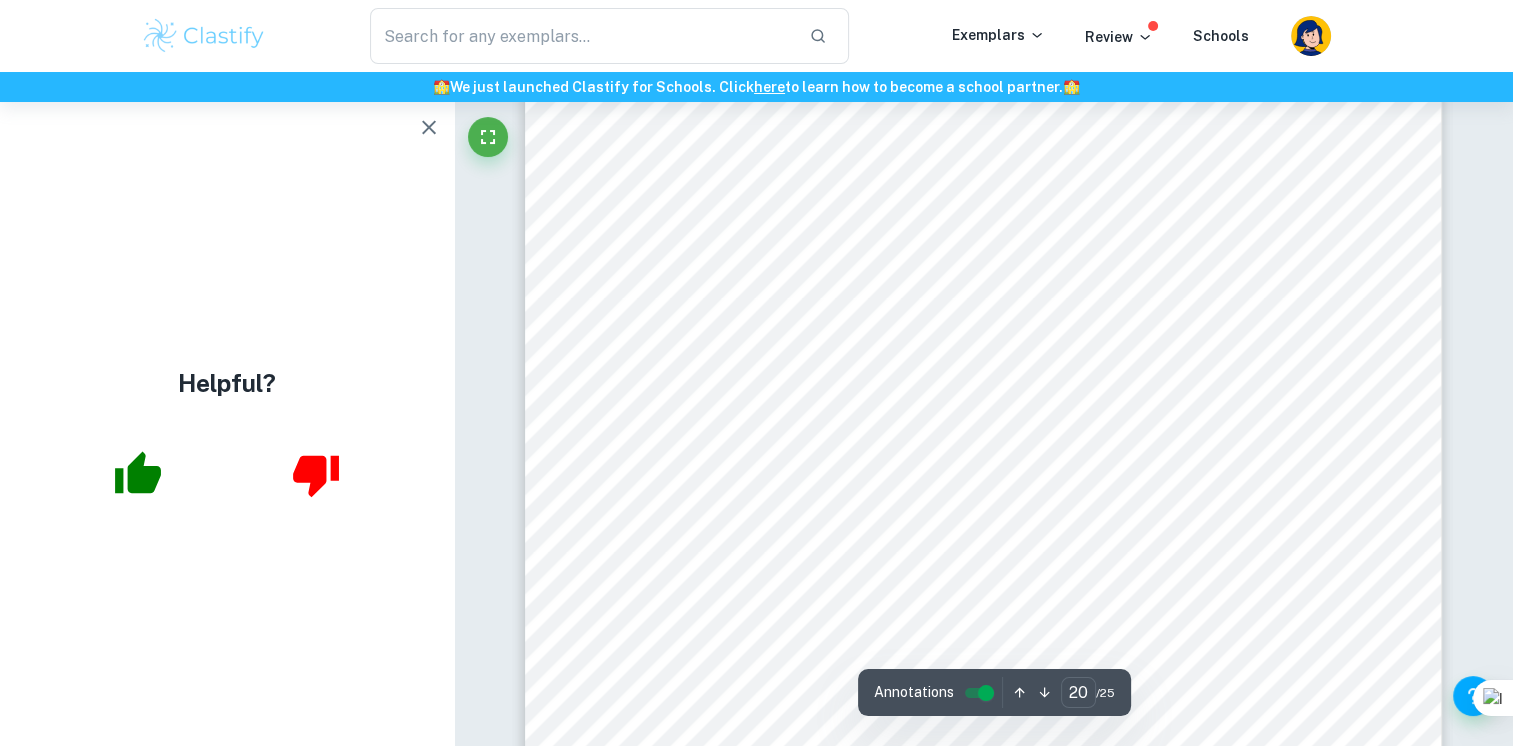 scroll, scrollTop: 25451, scrollLeft: 0, axis: vertical 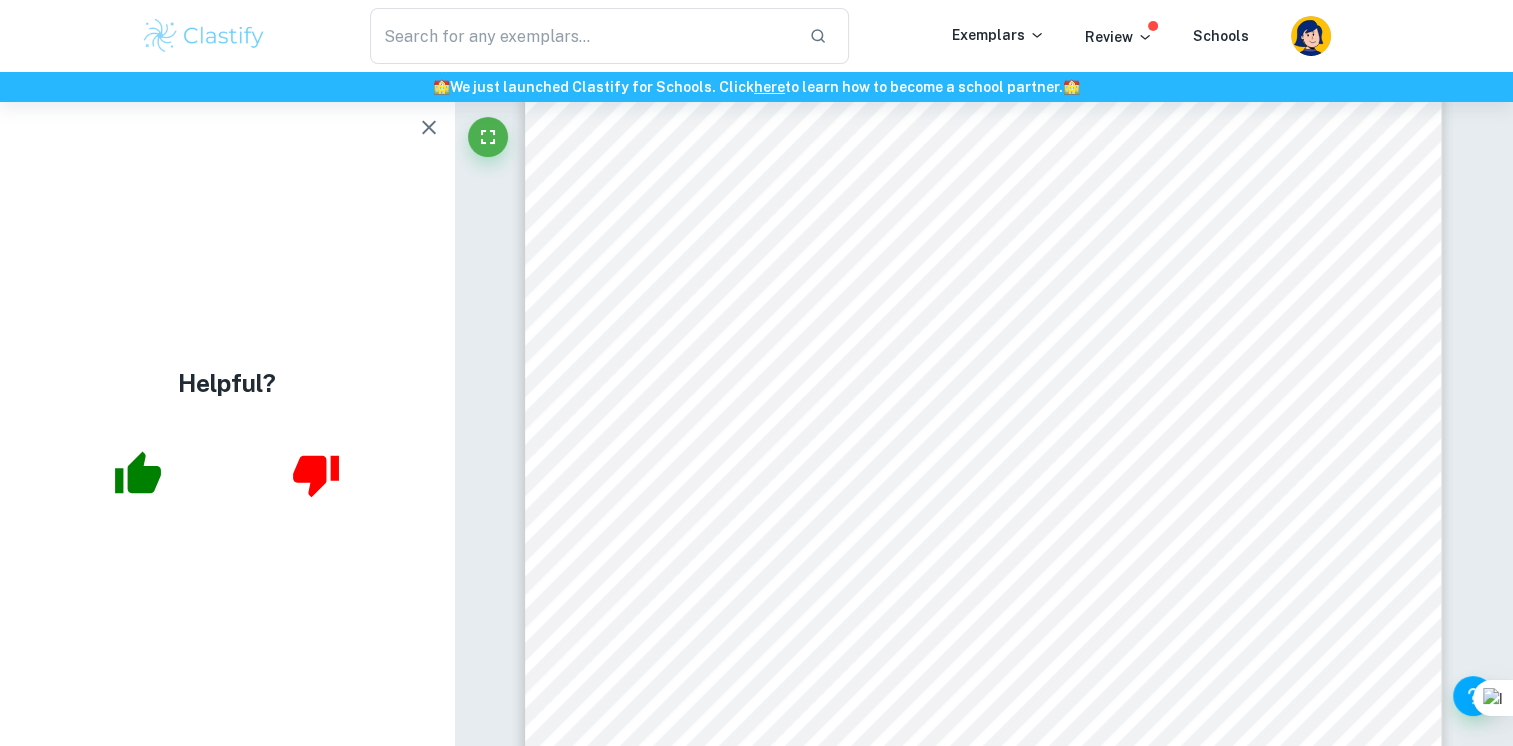click on "Page   18   of   21 To verify whether it passes over the net, I first found the time taken   t n   to reach the net using the horizontal distance   x   formula from equation (54) for   x   = 3.35 m, as derived in equation 2: 3.35ý = 10.3ÿ L   cos 0.64 2   9 !   ÿ L !   cos 0.64   {Using G.D.C}   (67) ÿ L   = 0.469767225 j 0.47 ÿ   (68) Then, I found the vertical displacement   y n   at time =   t n   using the formula derived in equation 55: ÿ L   = 10.3   ( 0.47 )   sin 0.64 2 15 ( 0.47 ) !   sin 0.64 2 4.905 ( 0.47 ) !   + 0.8   (69) ÿ L   = 2.21ý   (70) As stated before, the net is 1.5m high, which means that the shuttlecock passes over the net, and that the result for the optimal angle holds true. Hence, the final result: The optimal angle to land a corner service in my building9s badminton court, using a standard mint-condition Yonex AS50 shuttlecock, under maintained conditions is   0.64 radians or 36.67 degrees . 3.0   Conclusion and Evaluation 3.1   Conclusion ° ." at bounding box center (983, 300) 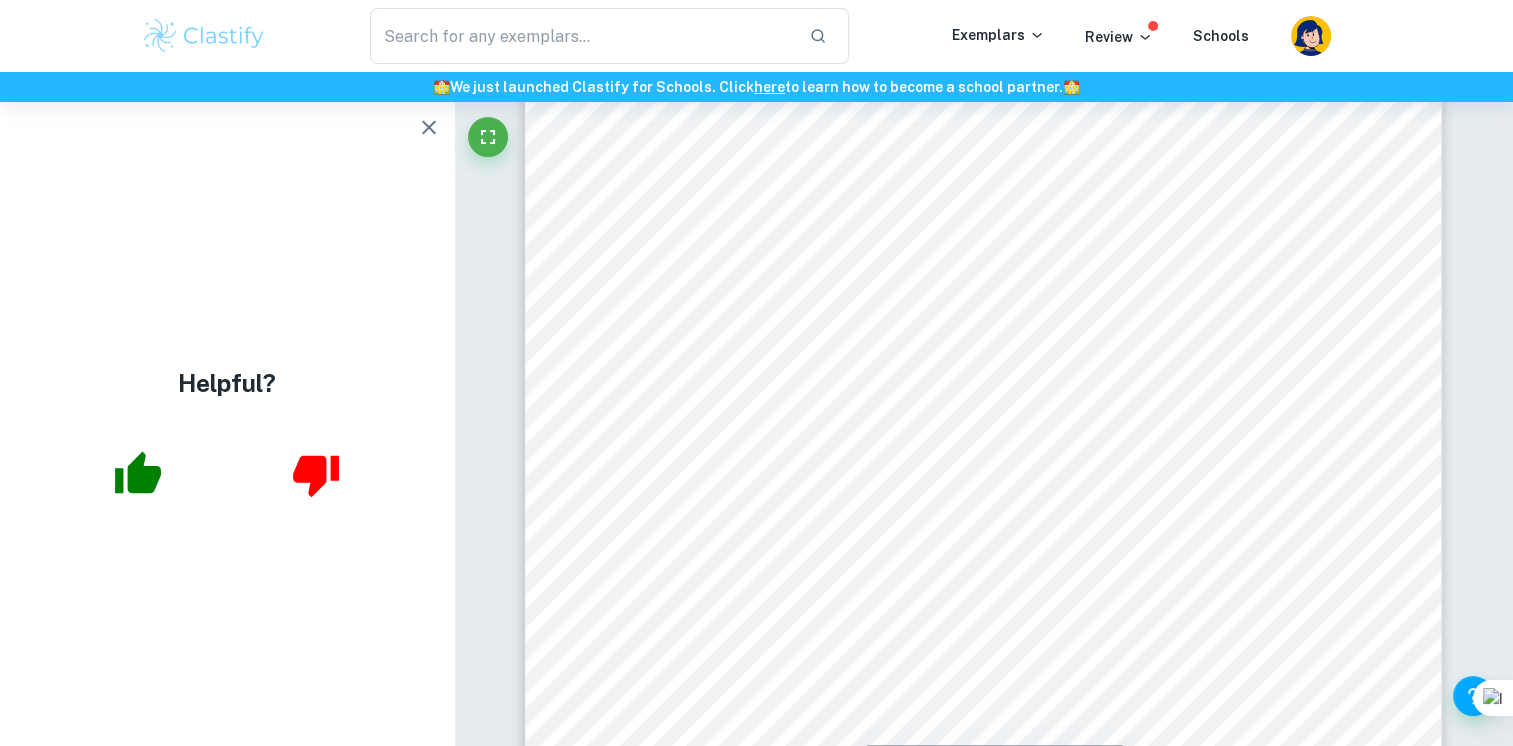click at bounding box center (454, -25349) 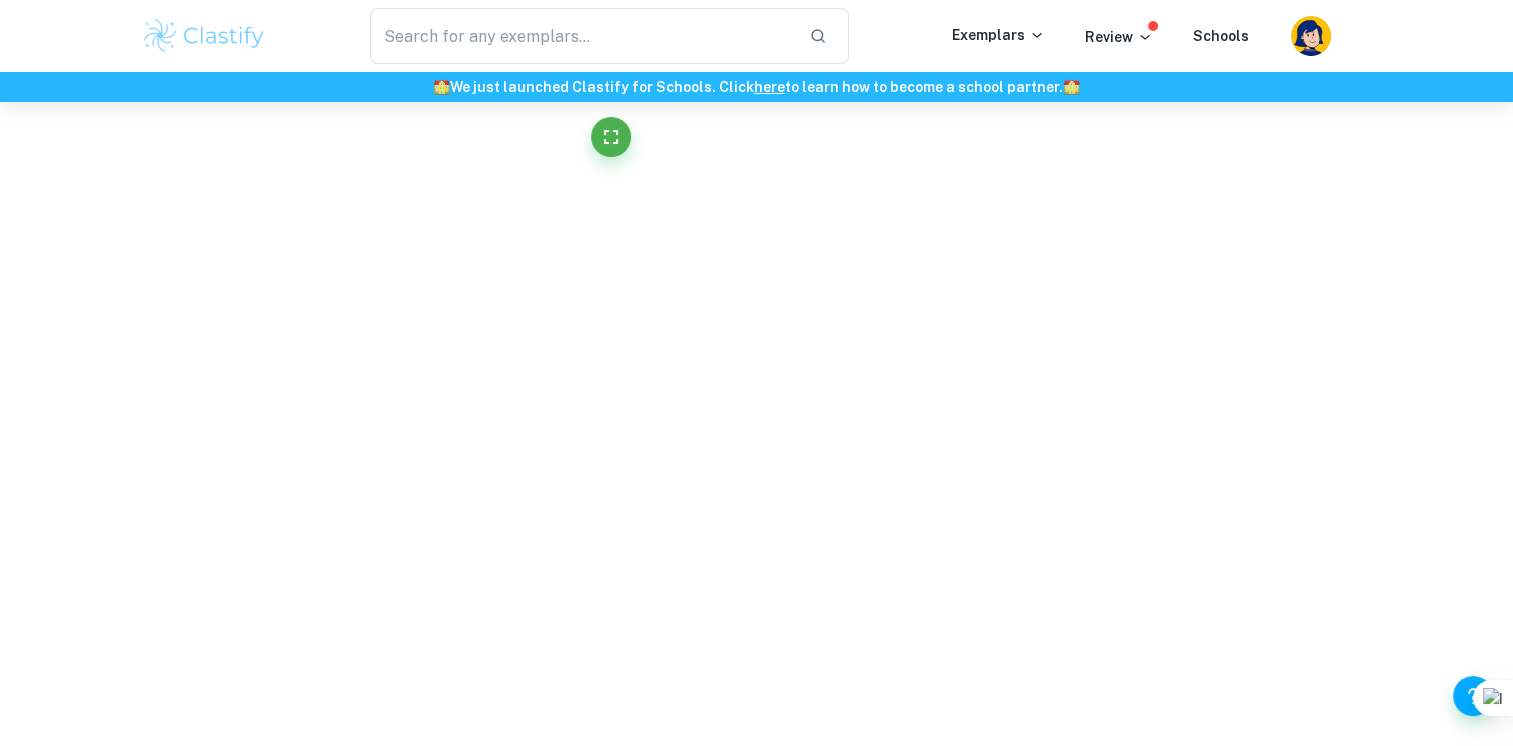 click on "We value your privacy We use cookies to enhance your browsing experience, serve personalised ads or content, and analyse our traffic. By clicking "Accept All", you consent to our use of cookies.   Cookie Policy Customise   Reject All   Accept All   Customise Consent Preferences   We use cookies to help you navigate efficiently and perform certain functions. You will find detailed information about all cookies under each consent category below. The cookies that are categorised as "Necessary" are stored on your browser as they are essential for enabling the basic functionalities of the site. ...  Show more For more information on how Google's third-party cookies operate and handle your data, see:   Google Privacy Policy Necessary Always Active Necessary cookies are required to enable the basic features of this site, such as providing secure log-in or adjusting your consent preferences. These cookies do not store any personally identifiable data. Functional Analytics Performance Advertisement Uncategorised" at bounding box center (756, -25078) 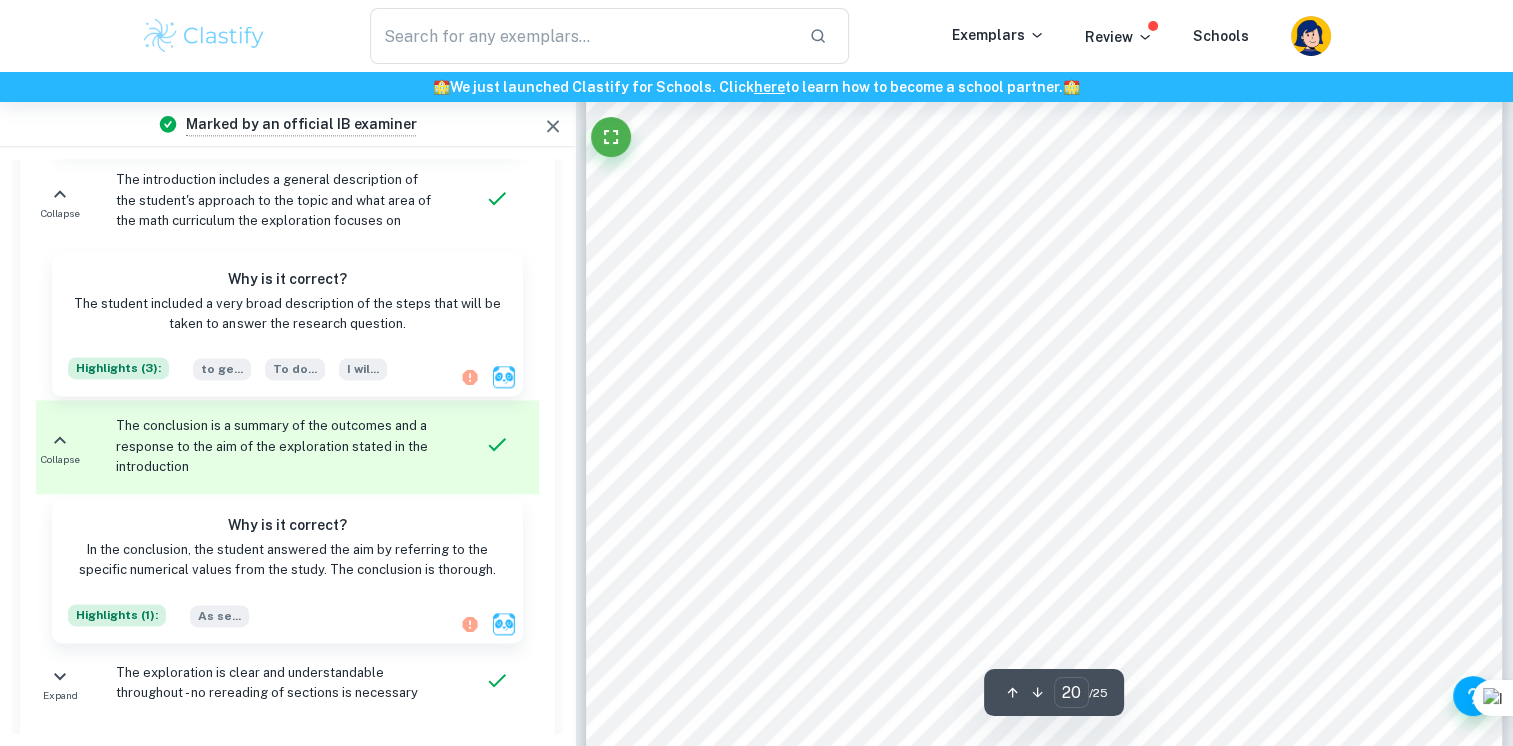 scroll, scrollTop: 25334, scrollLeft: 0, axis: vertical 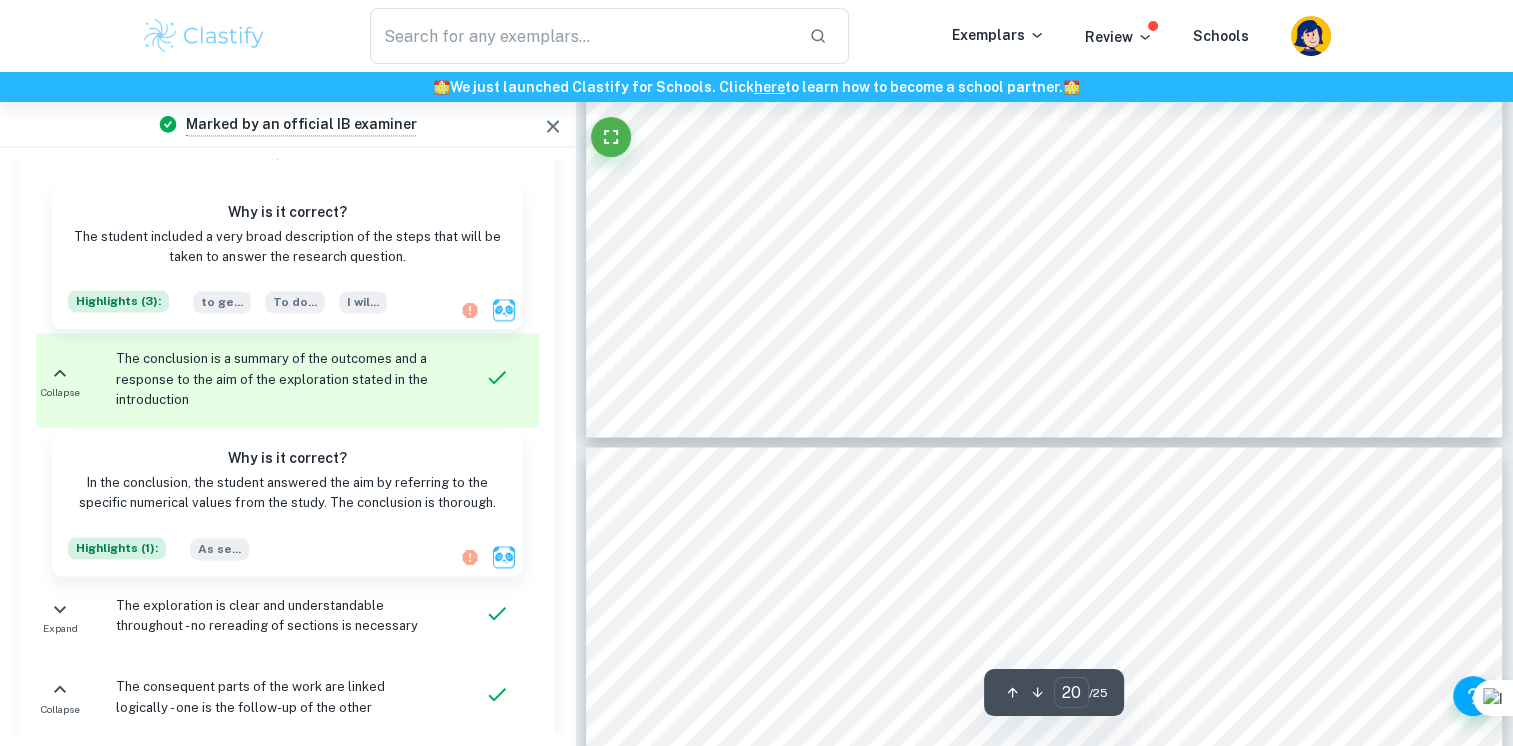 type on "21" 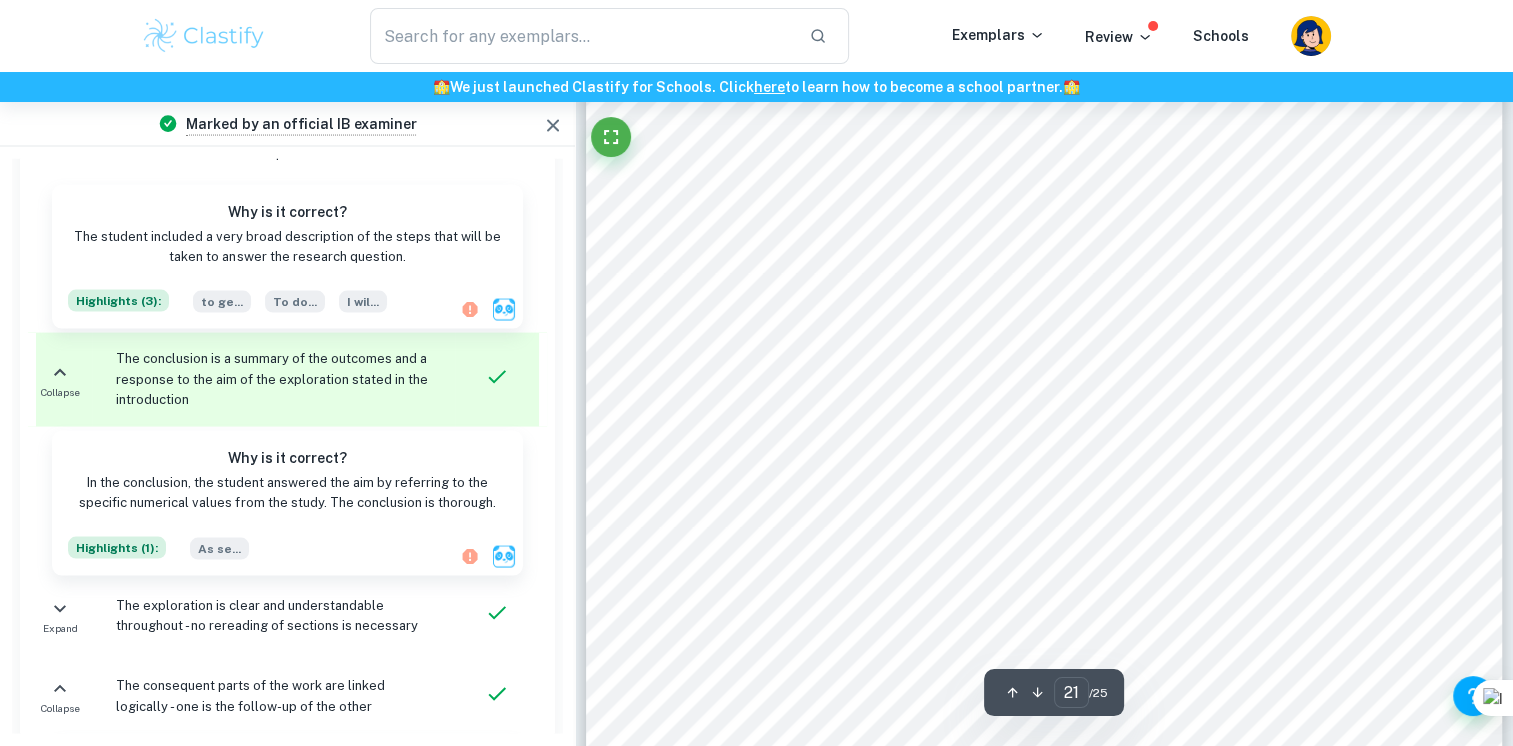 scroll, scrollTop: 26736, scrollLeft: 0, axis: vertical 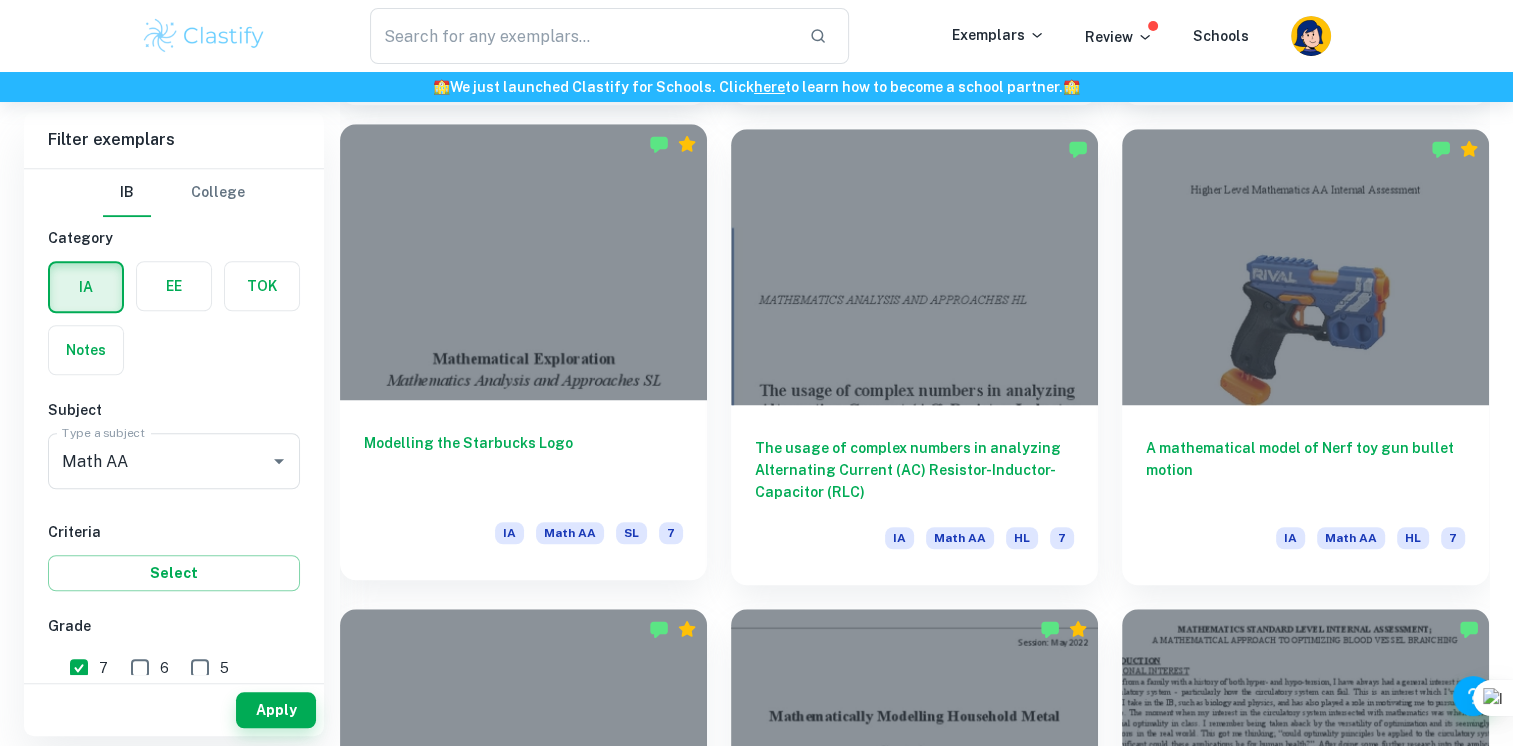 click on "Modelling the Starbucks Logo" at bounding box center [523, 465] 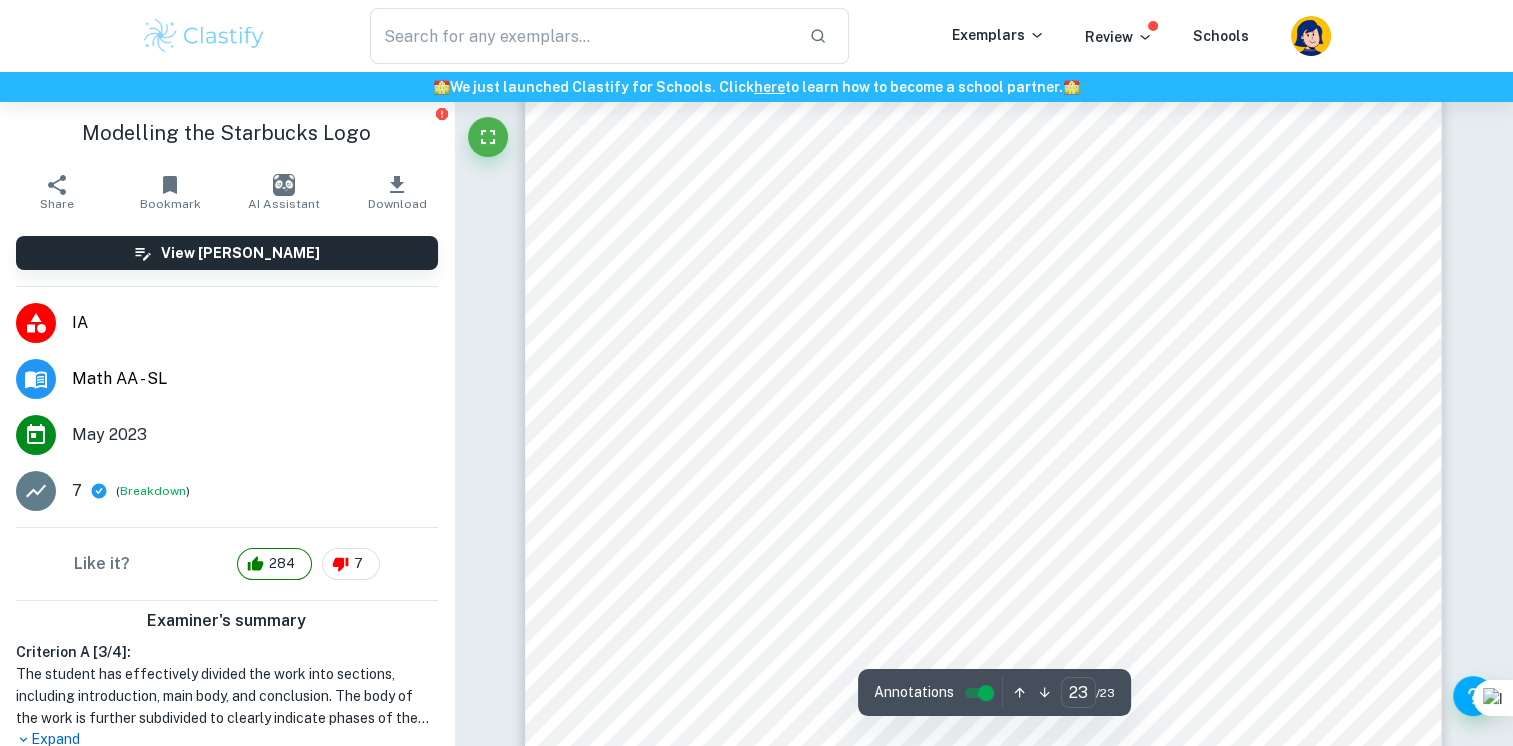 scroll, scrollTop: 29594, scrollLeft: 0, axis: vertical 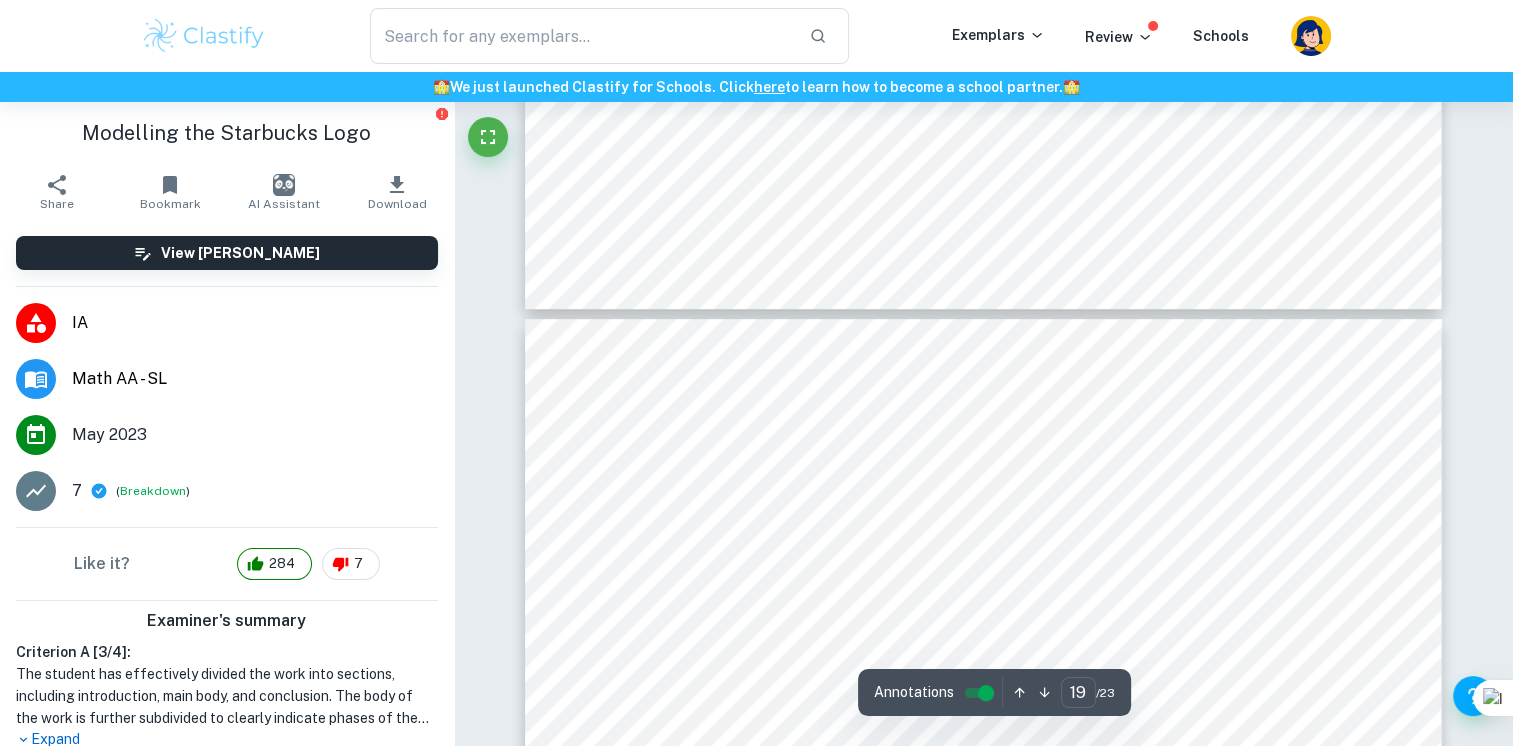 type on "18" 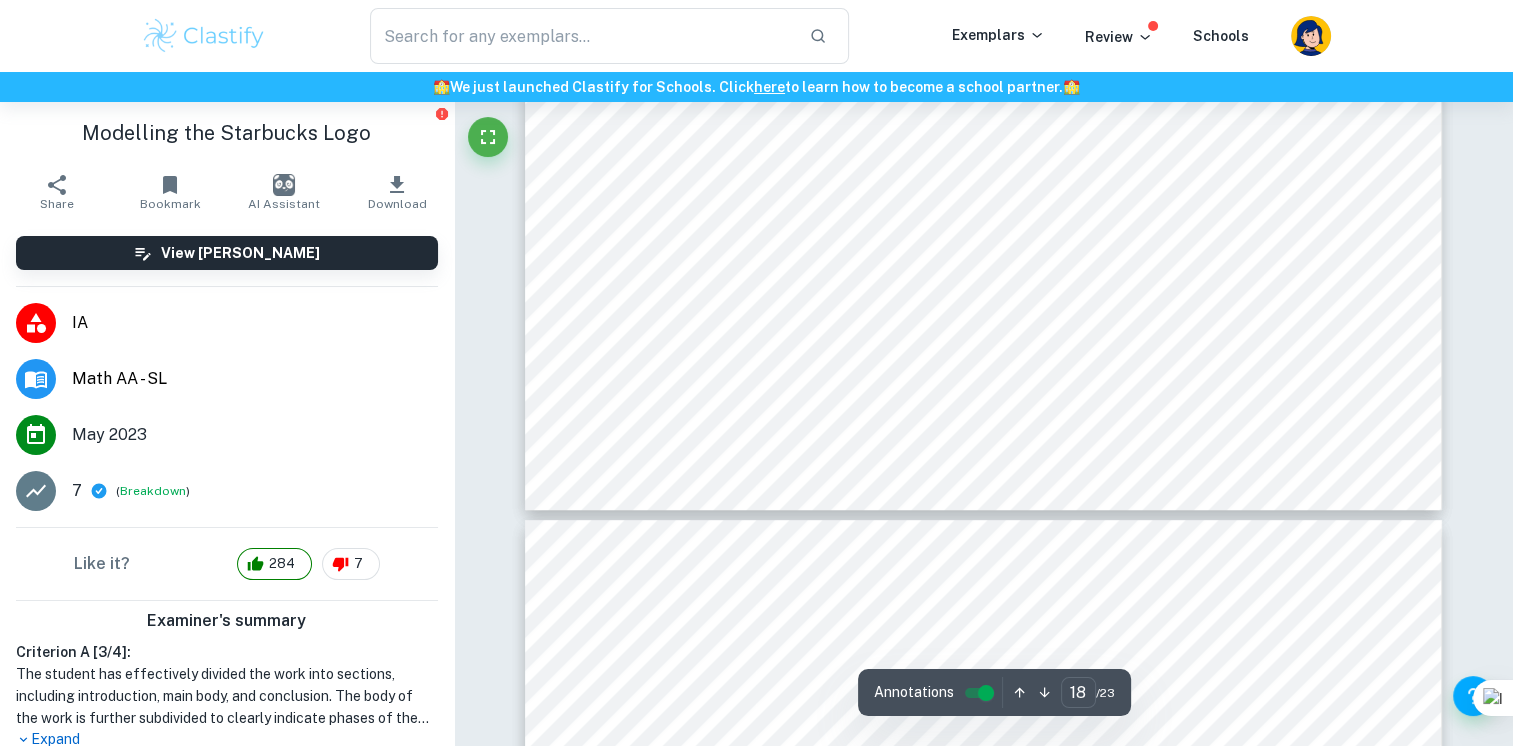 scroll, scrollTop: 23273, scrollLeft: 0, axis: vertical 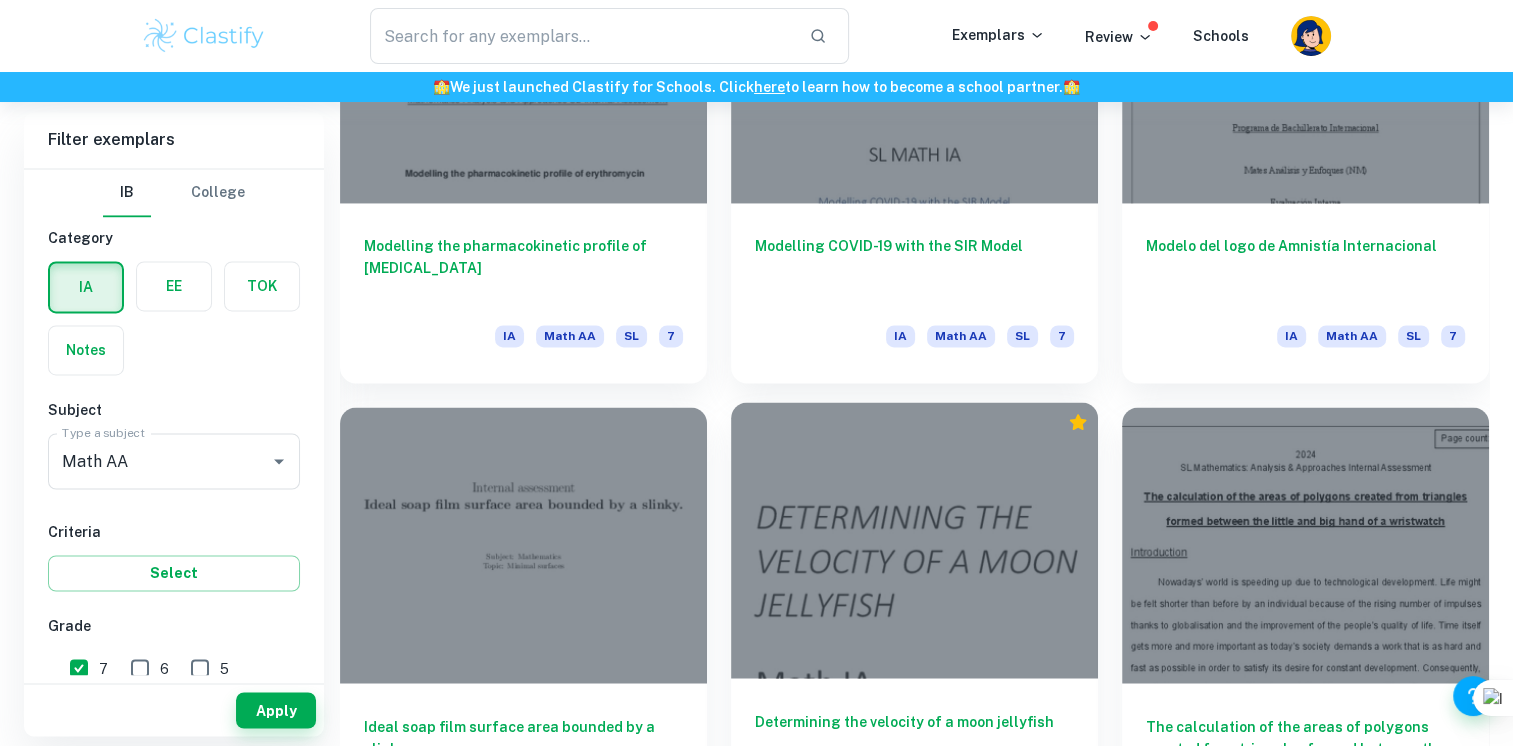 click at bounding box center [914, 539] 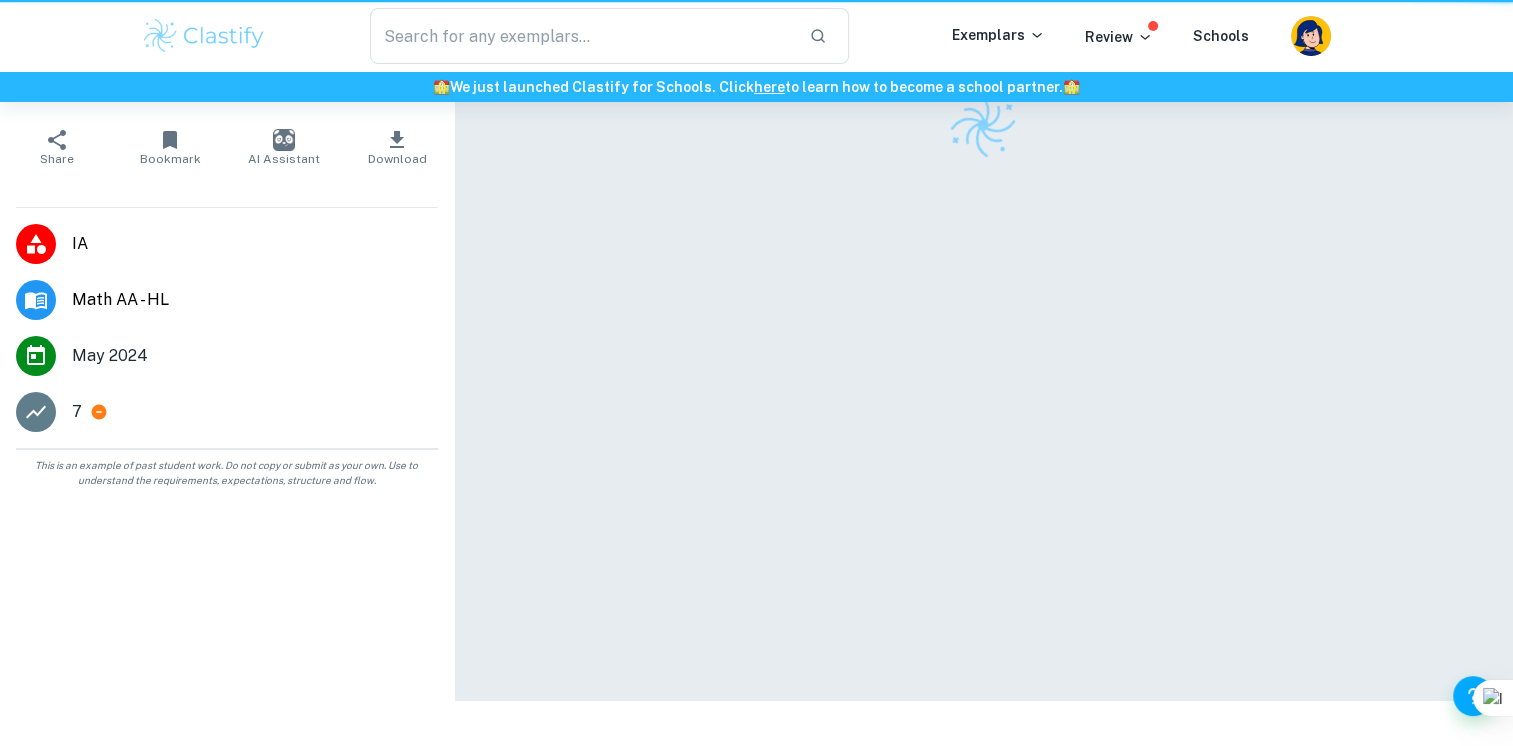 scroll, scrollTop: 0, scrollLeft: 0, axis: both 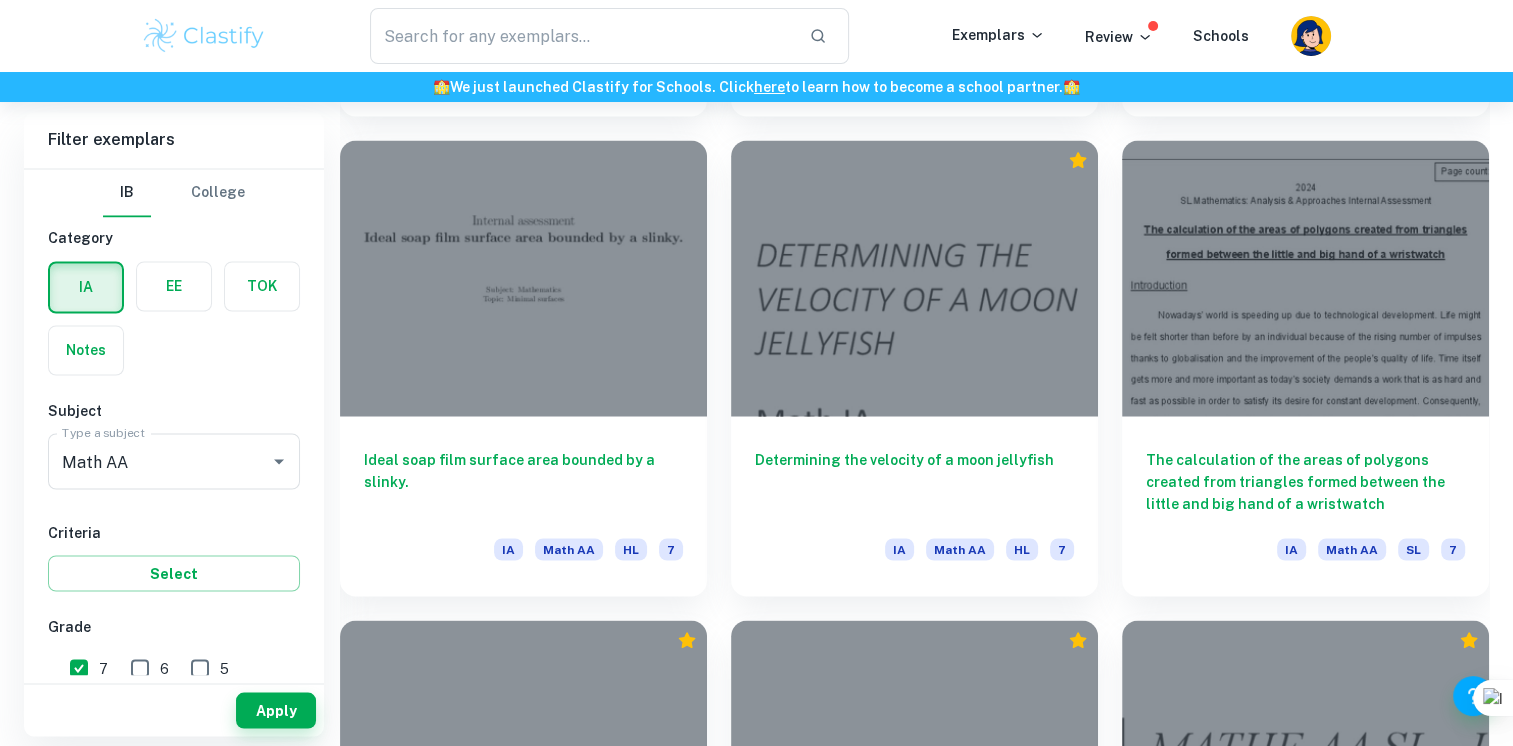 click on "Determining the velocity of a moon jellyfish IA Math AA HL 7" at bounding box center [902, 355] 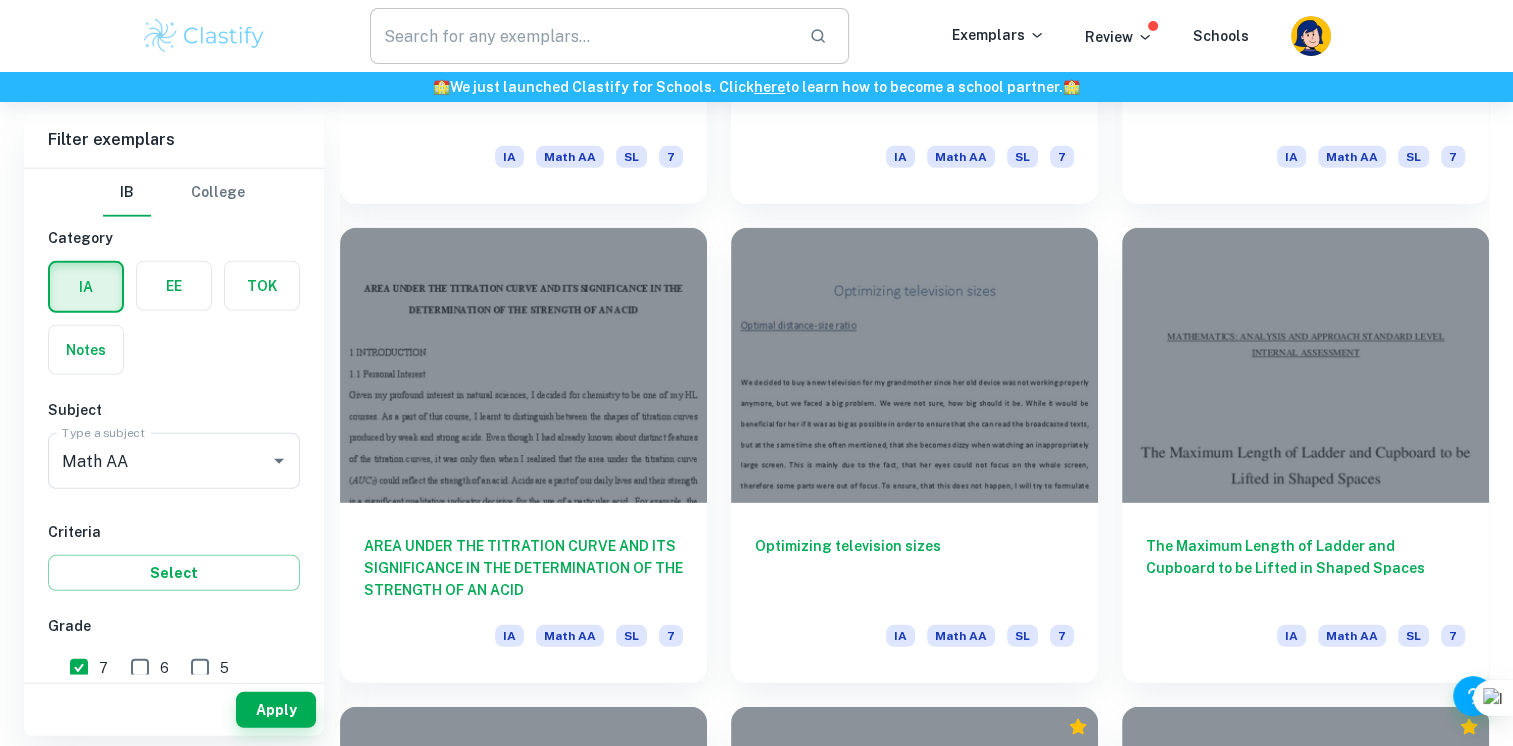 scroll, scrollTop: 5724, scrollLeft: 0, axis: vertical 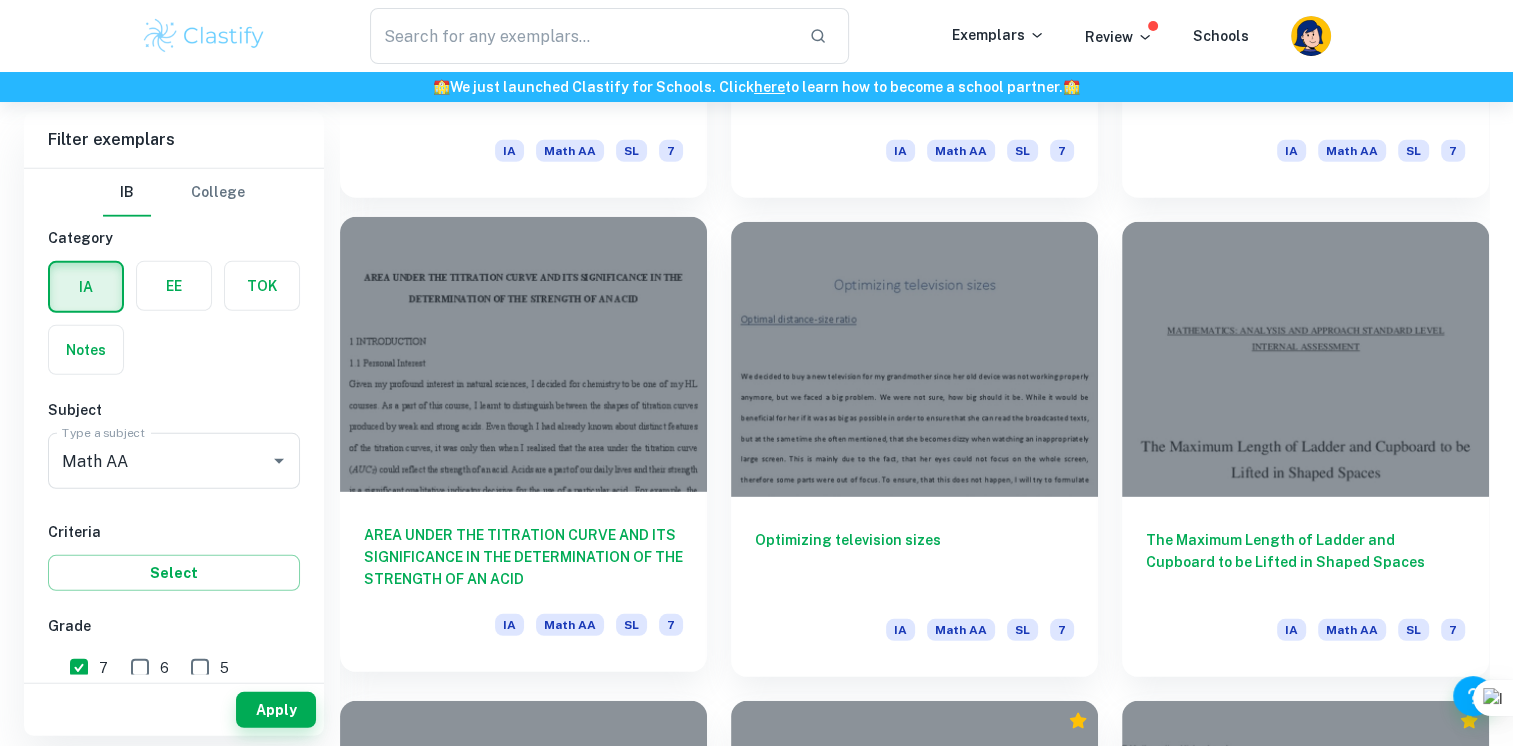 click at bounding box center (523, 354) 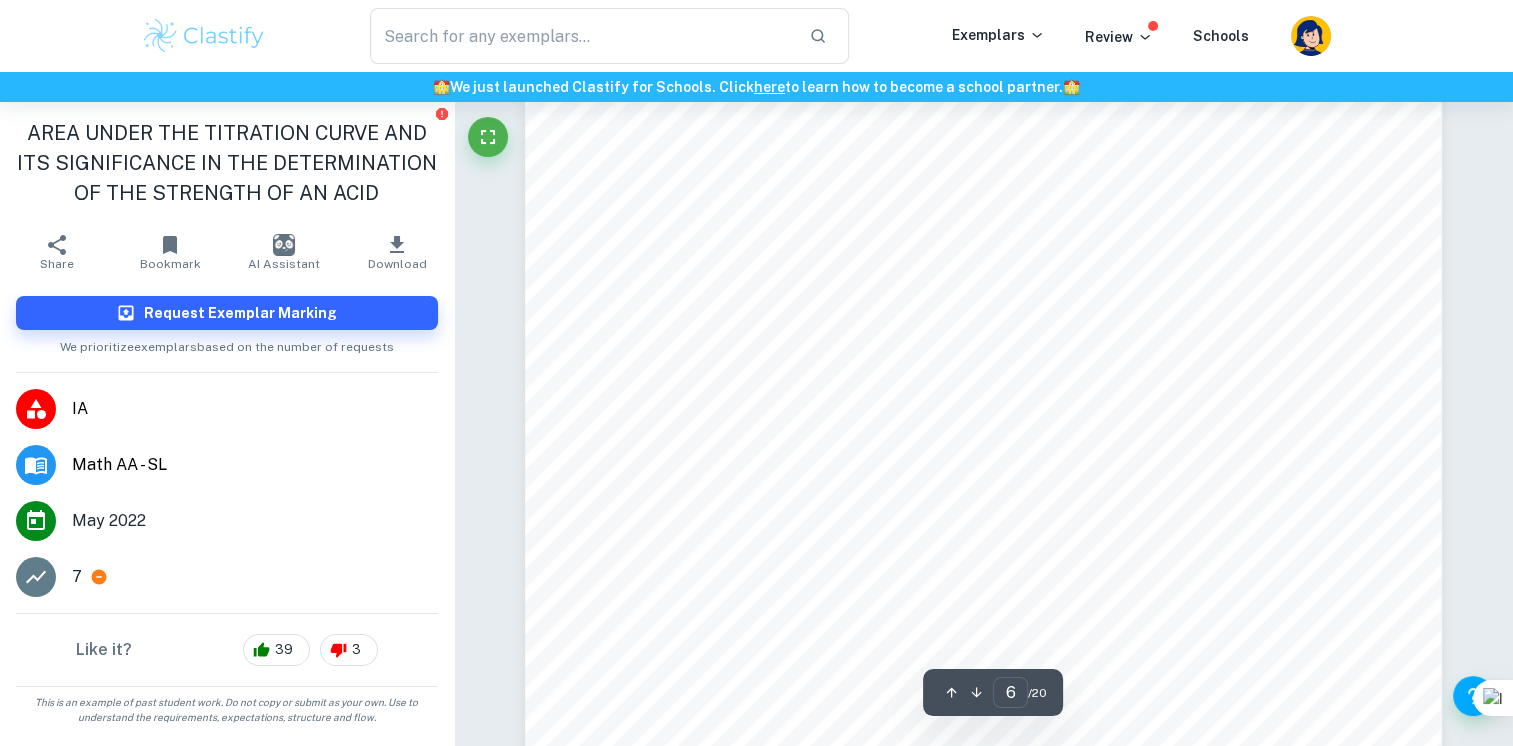 scroll, scrollTop: 7259, scrollLeft: 0, axis: vertical 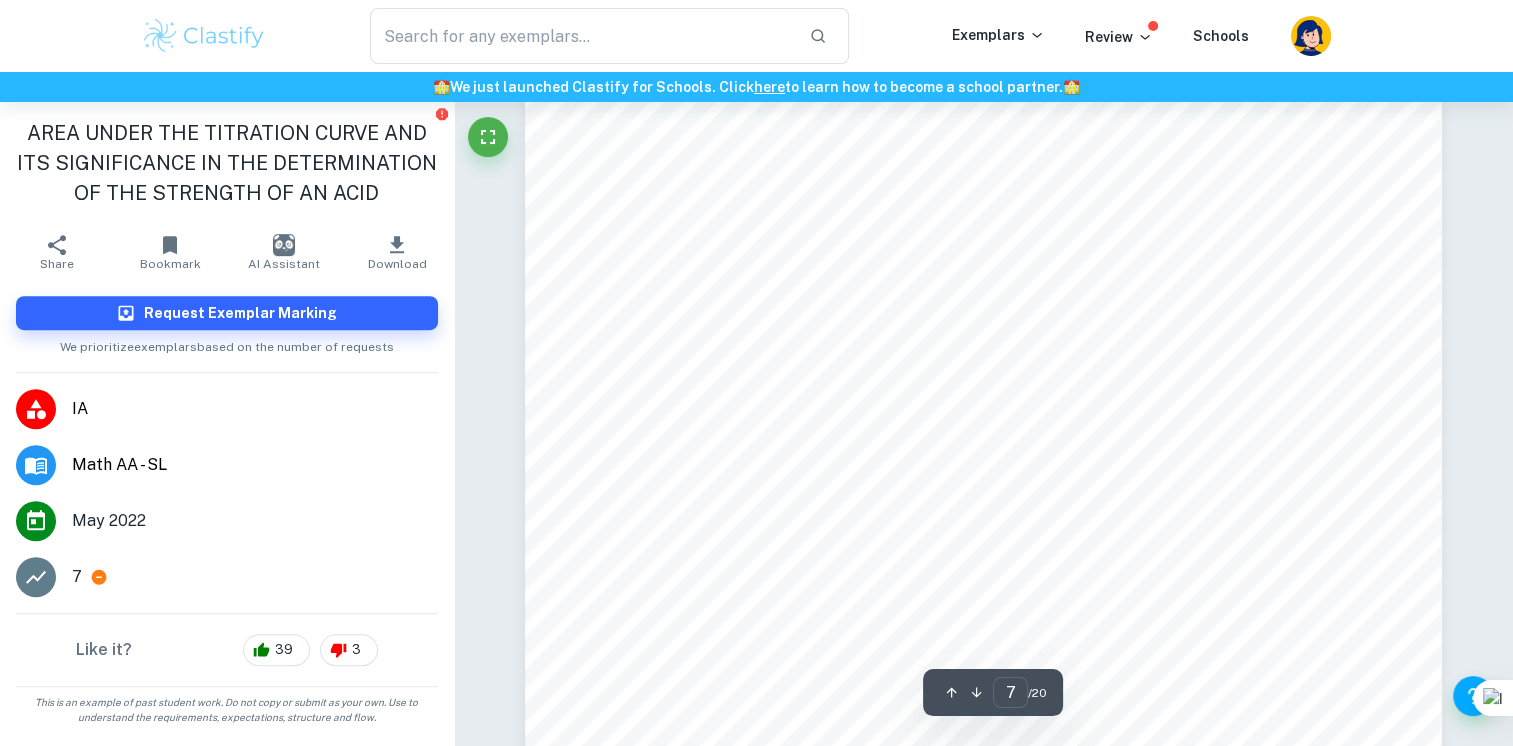 type on "8" 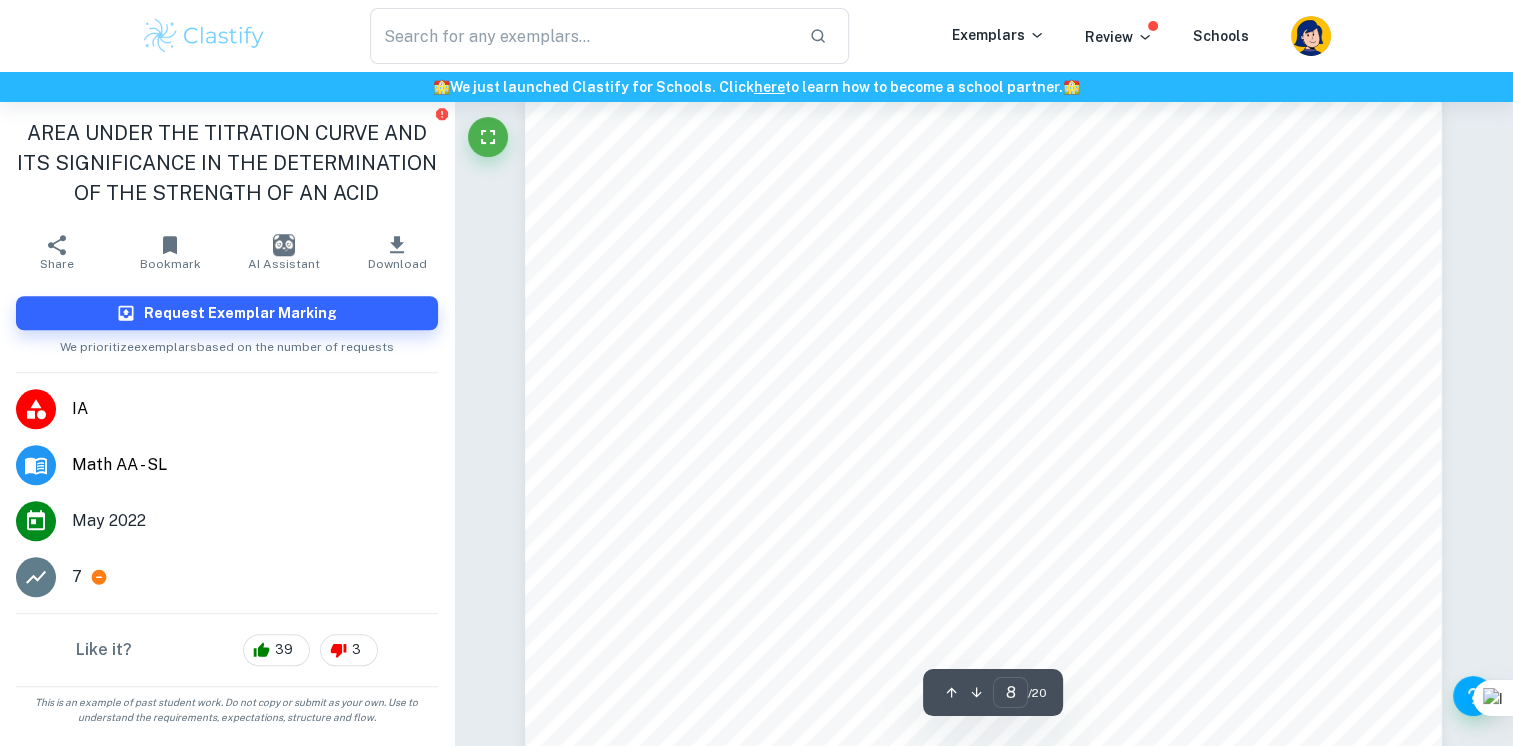 scroll, scrollTop: 9380, scrollLeft: 0, axis: vertical 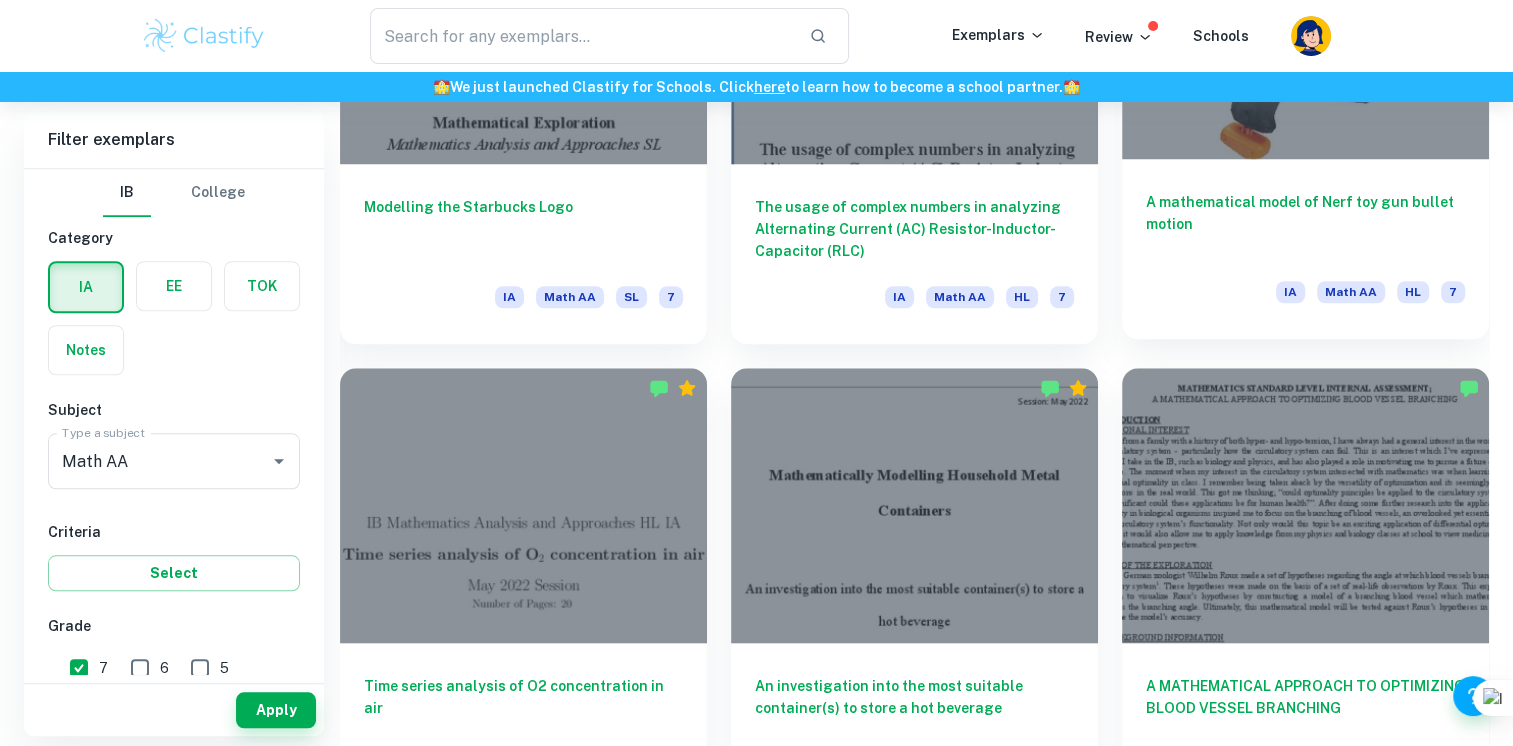 click on "A mathematical model of Nerf toy gun bullet motion" at bounding box center (1305, 224) 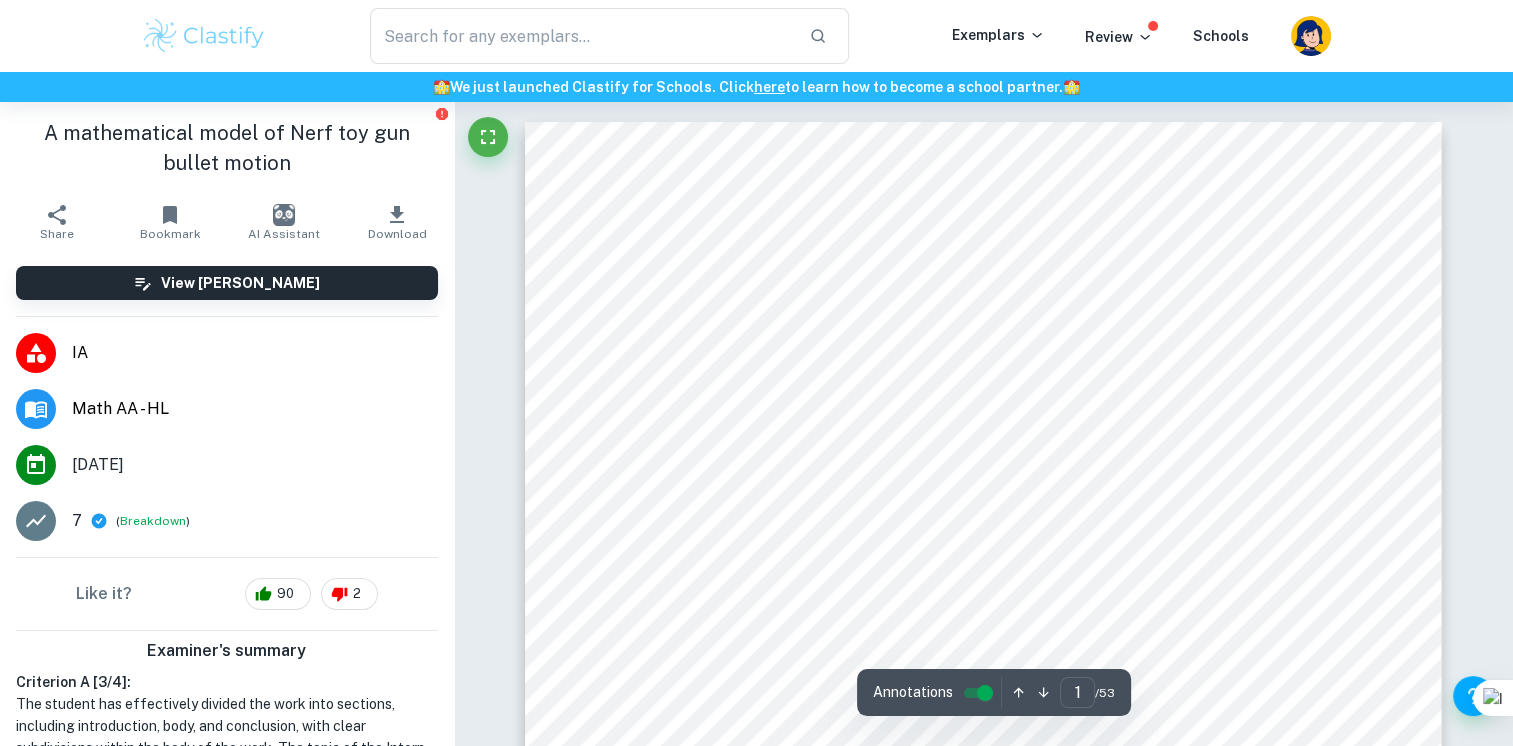 scroll, scrollTop: 2988, scrollLeft: 0, axis: vertical 